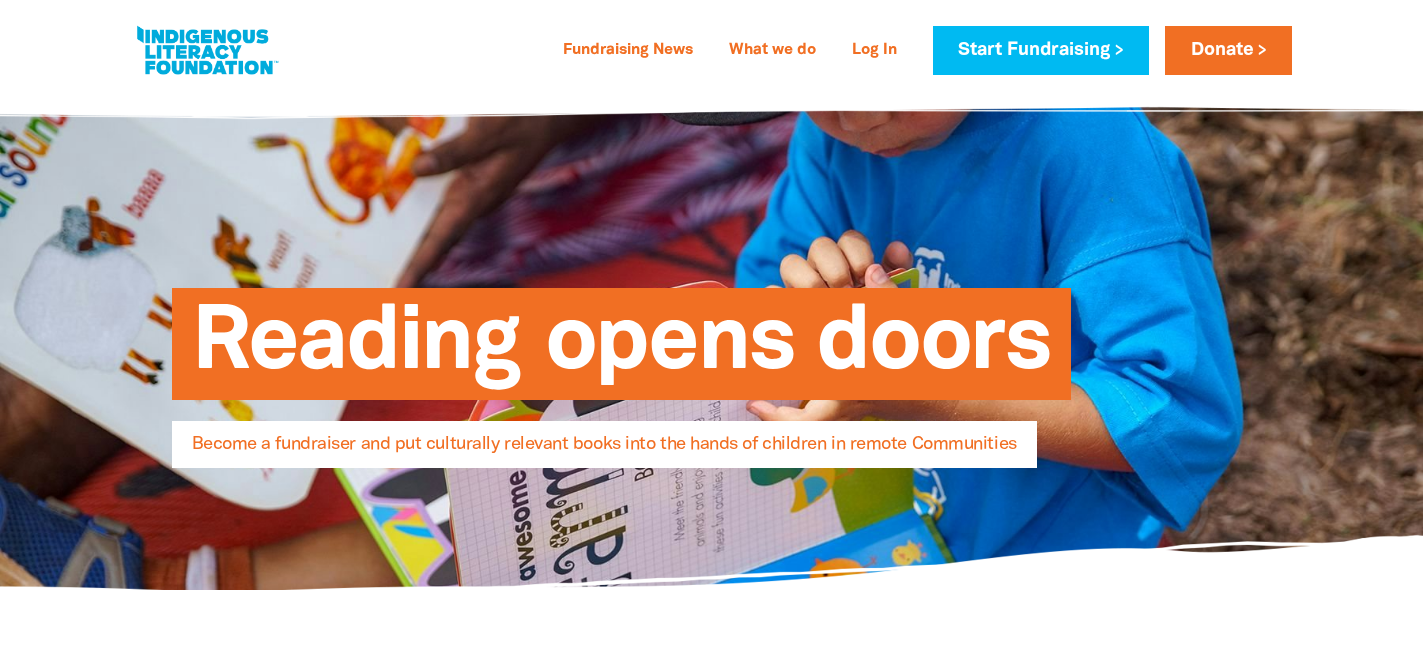 select on "AU" 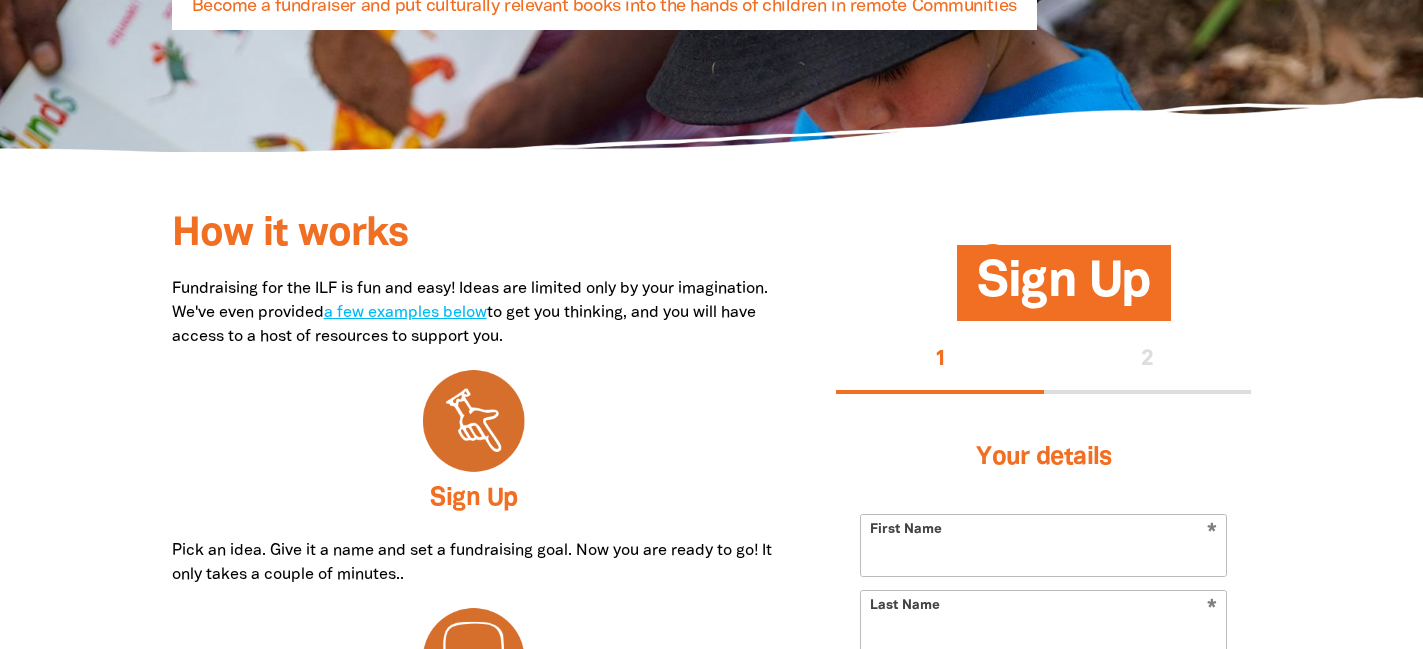 scroll, scrollTop: 0, scrollLeft: 0, axis: both 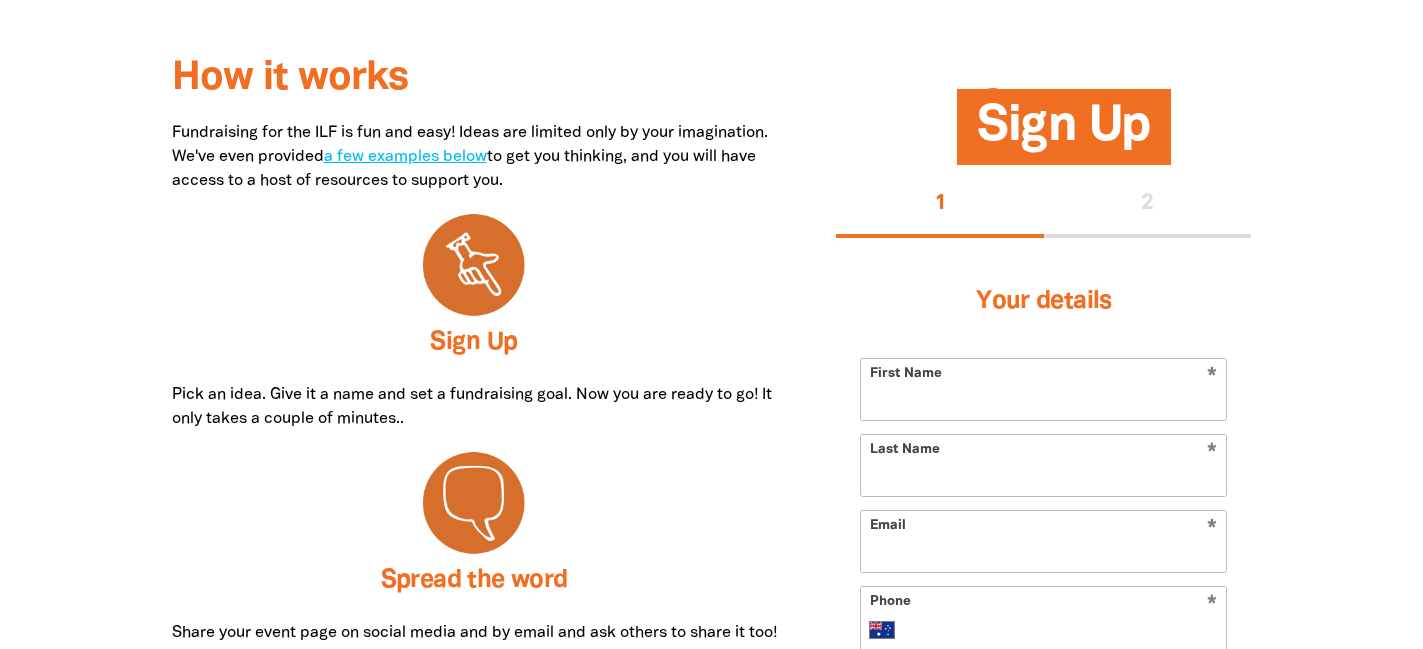click on "First Name" at bounding box center (1043, 389) 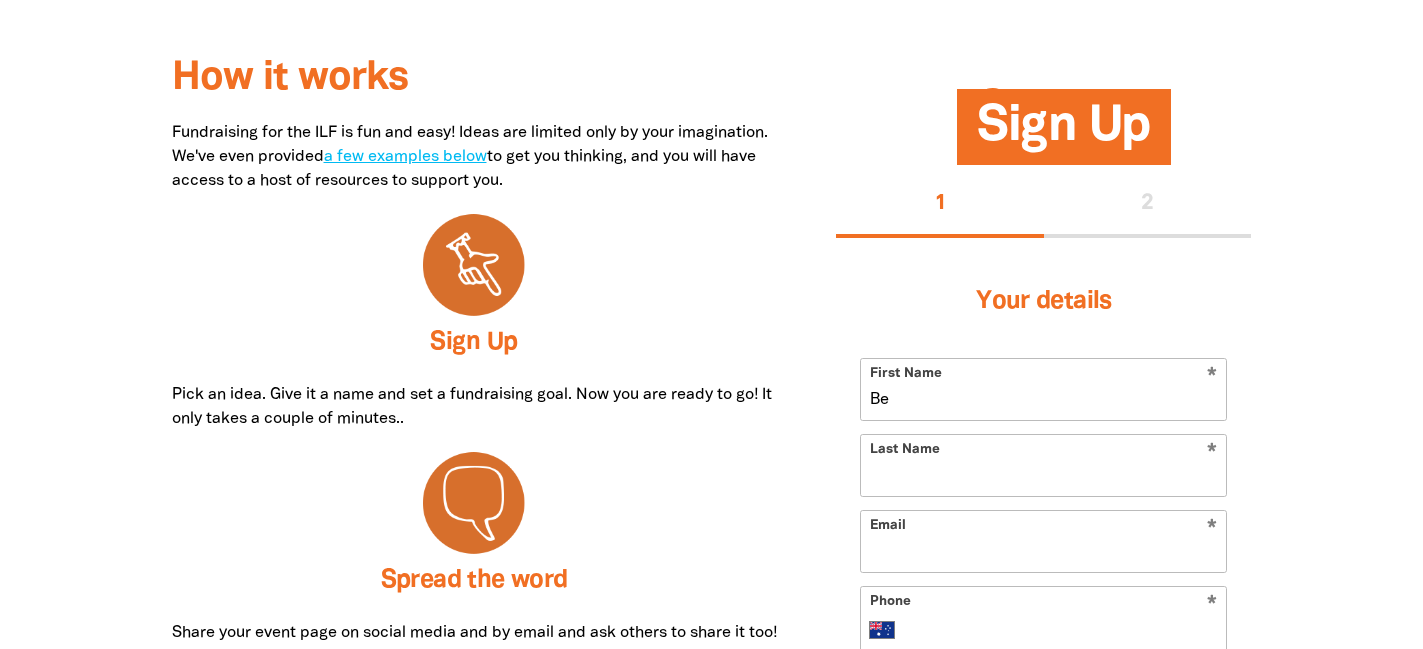 type on "B" 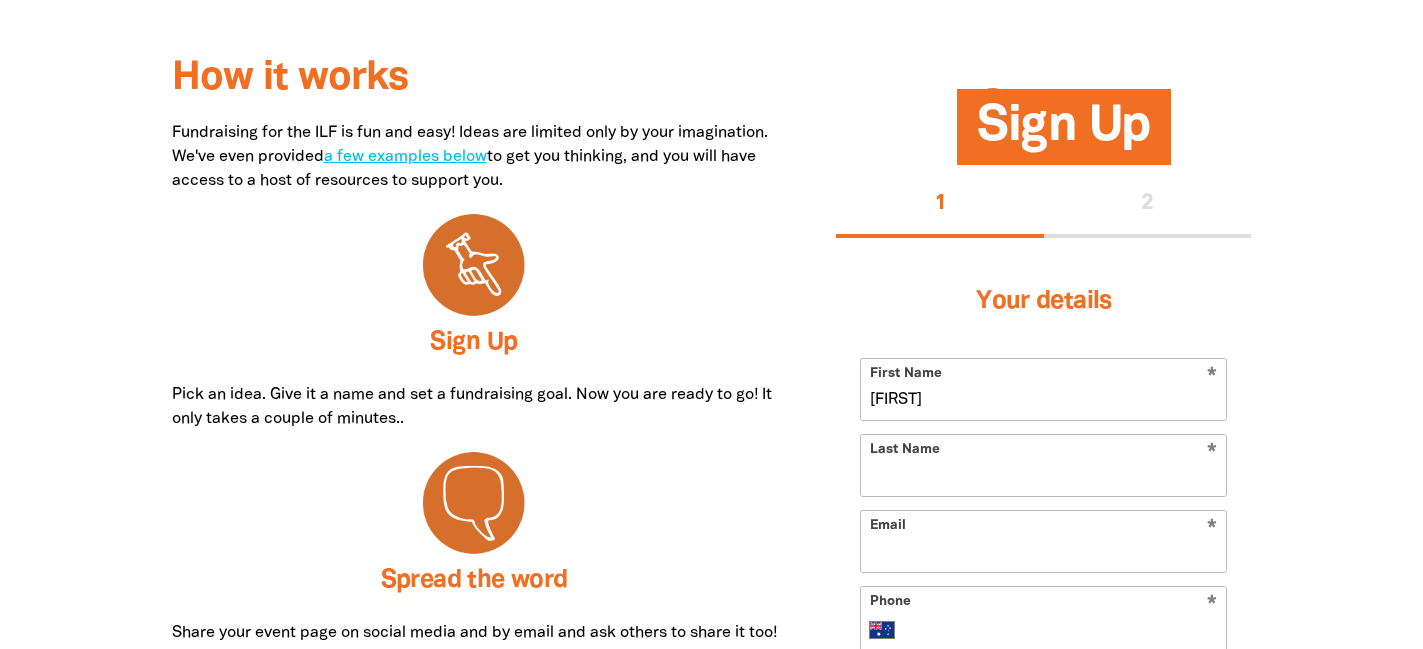 type on "[FIRST]" 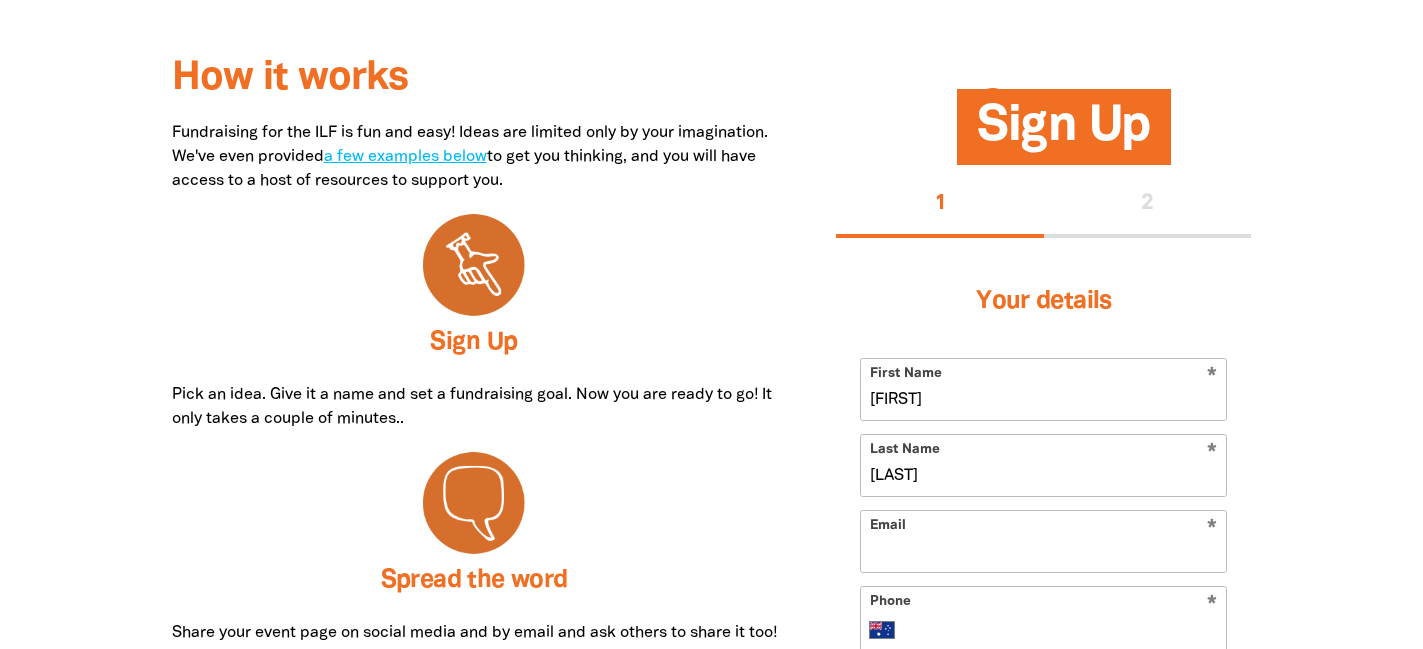 type on "Hutchinson" 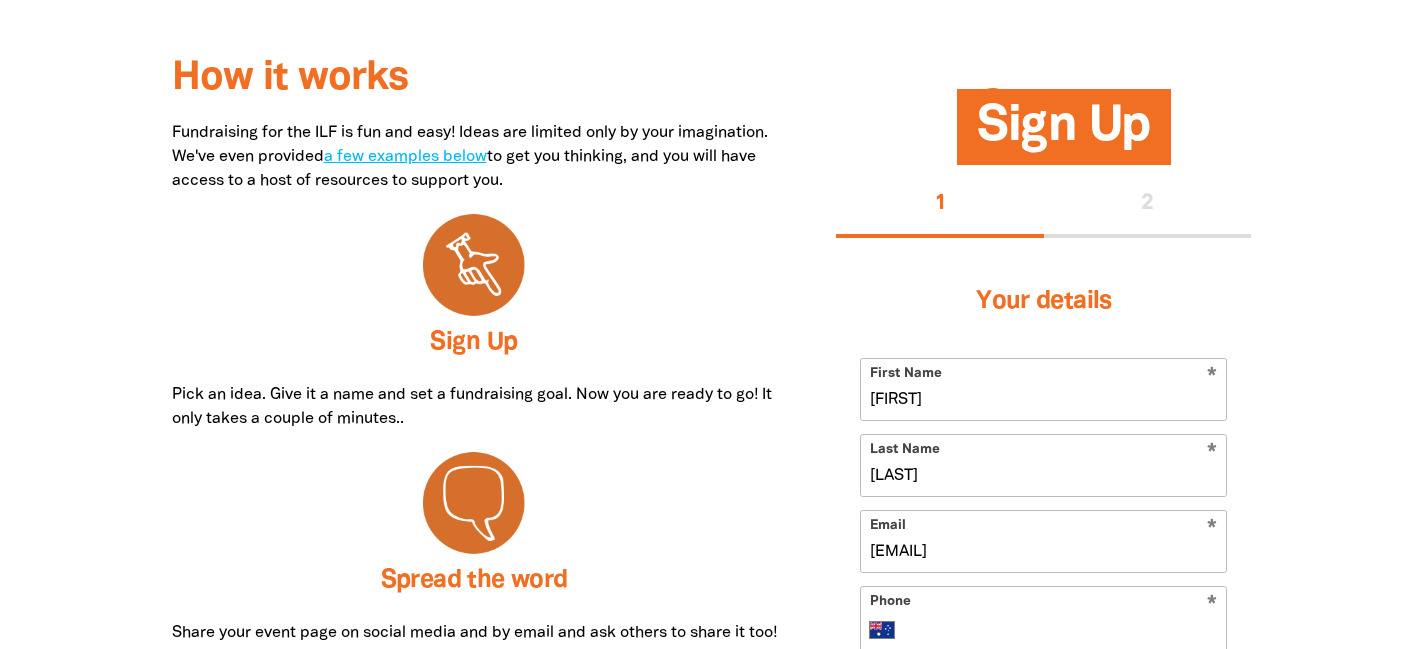 type on "marj@ilf.org.au" 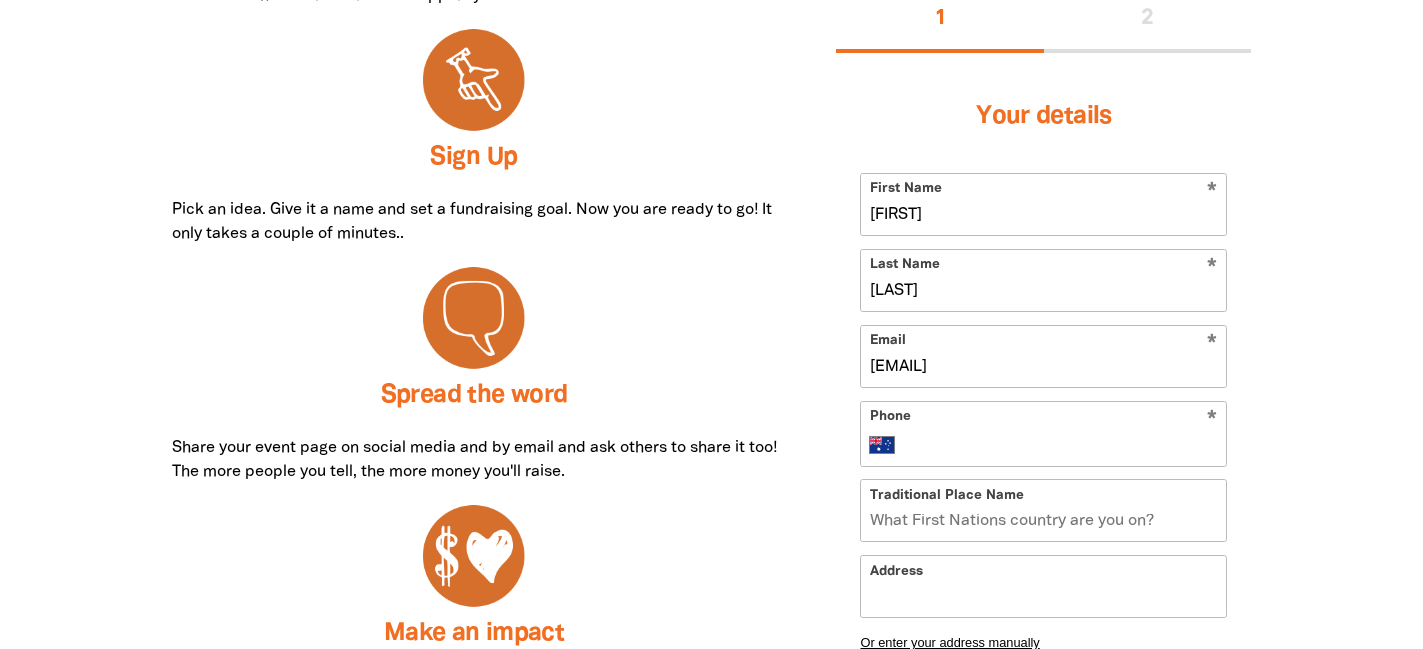 scroll, scrollTop: 784, scrollLeft: 0, axis: vertical 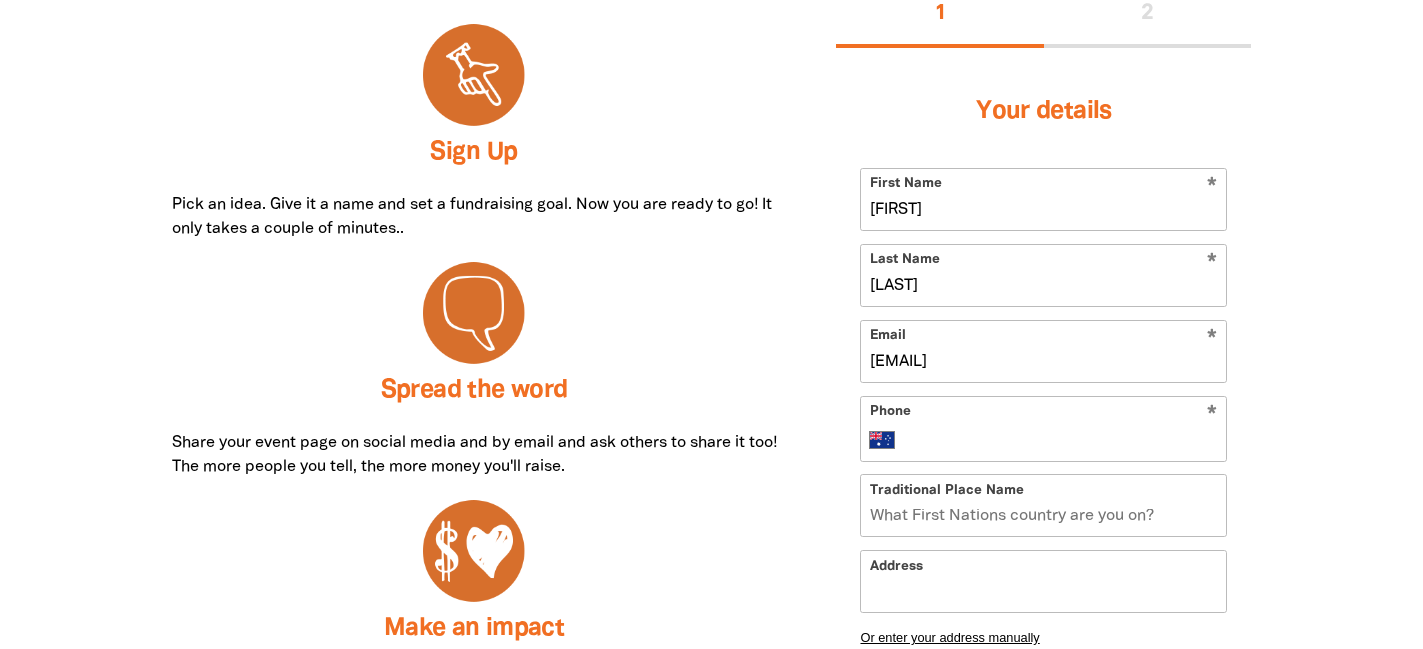 click on "Phone" at bounding box center [1064, 439] 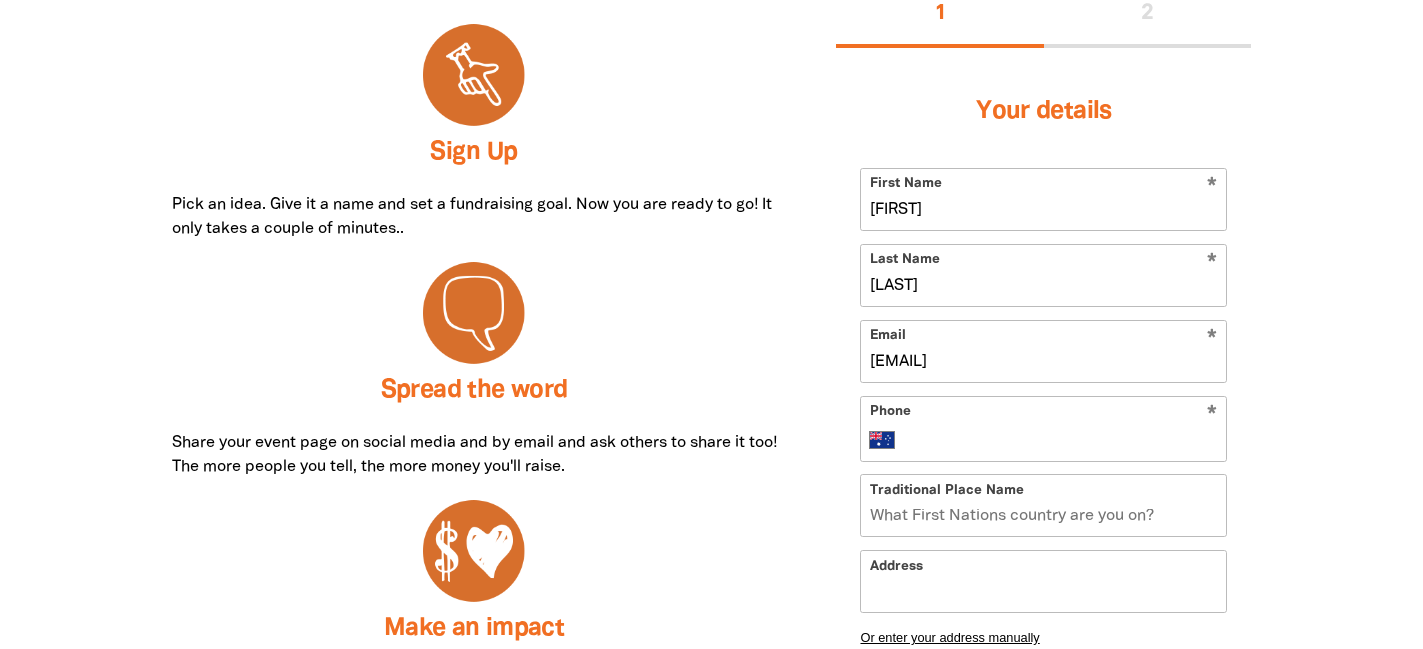 type on "4" 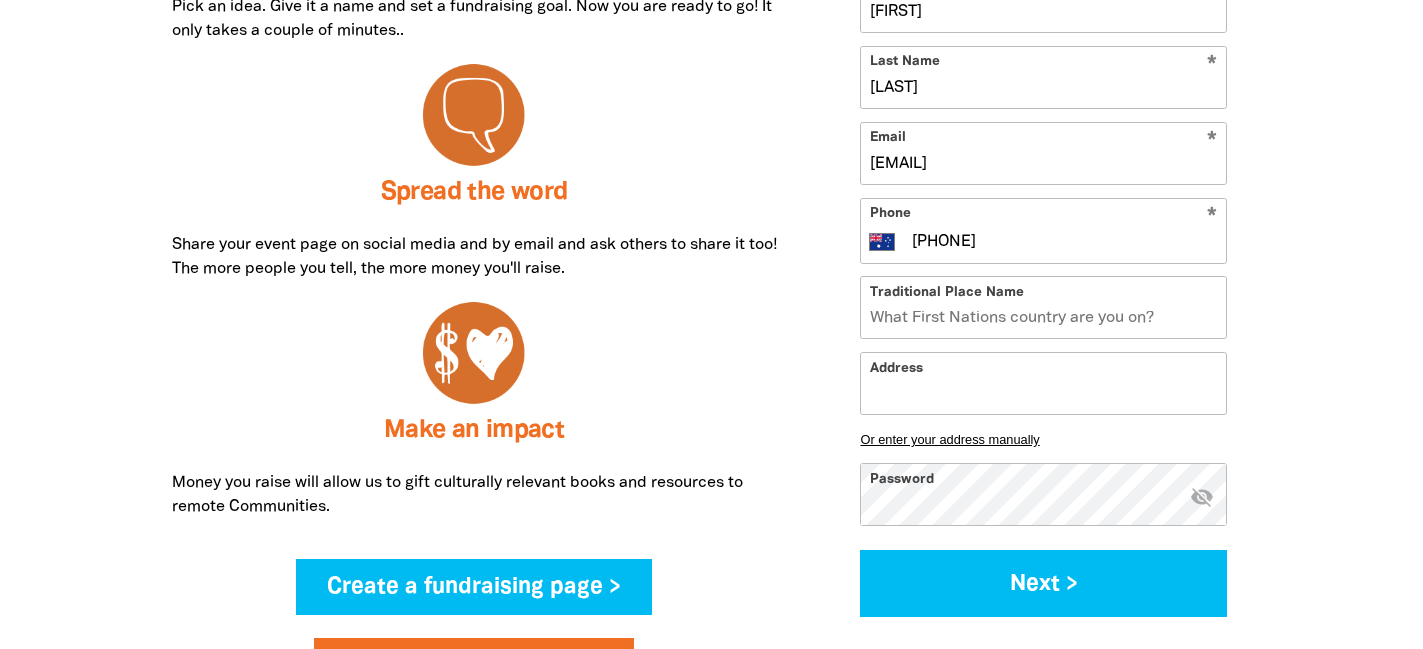 scroll, scrollTop: 988, scrollLeft: 0, axis: vertical 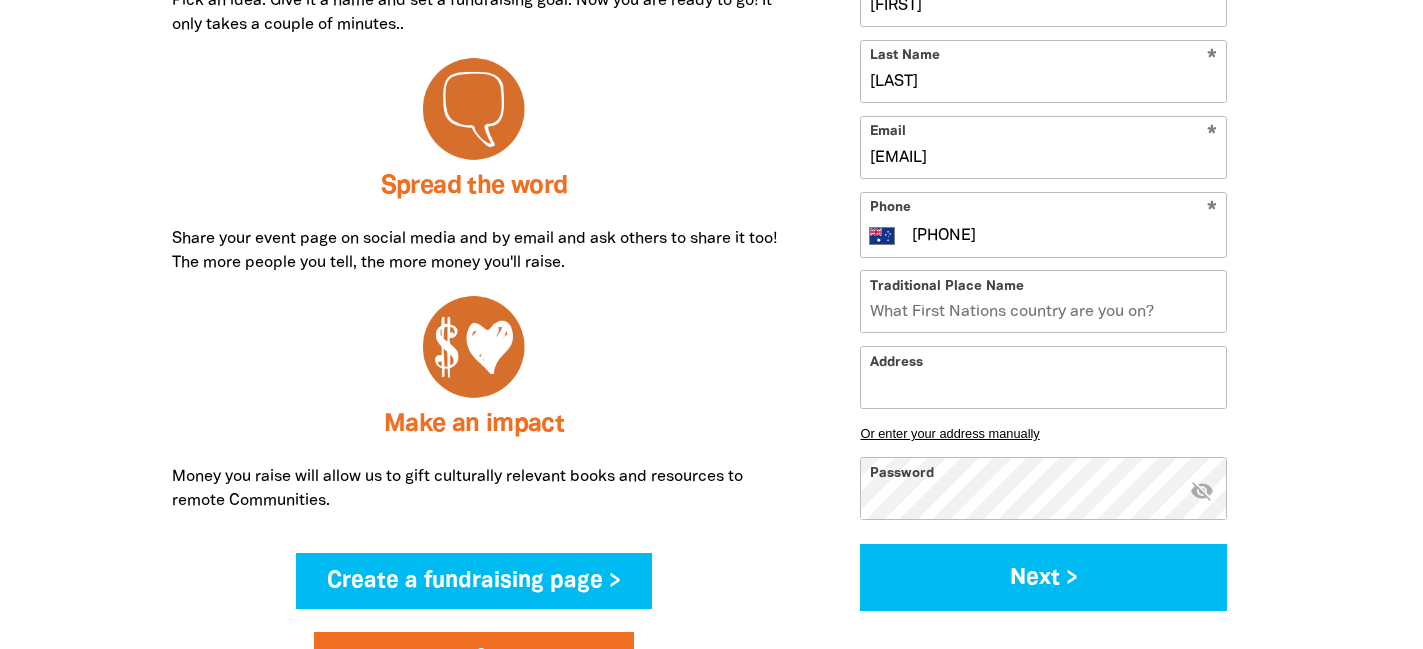 type on "0415 180 396" 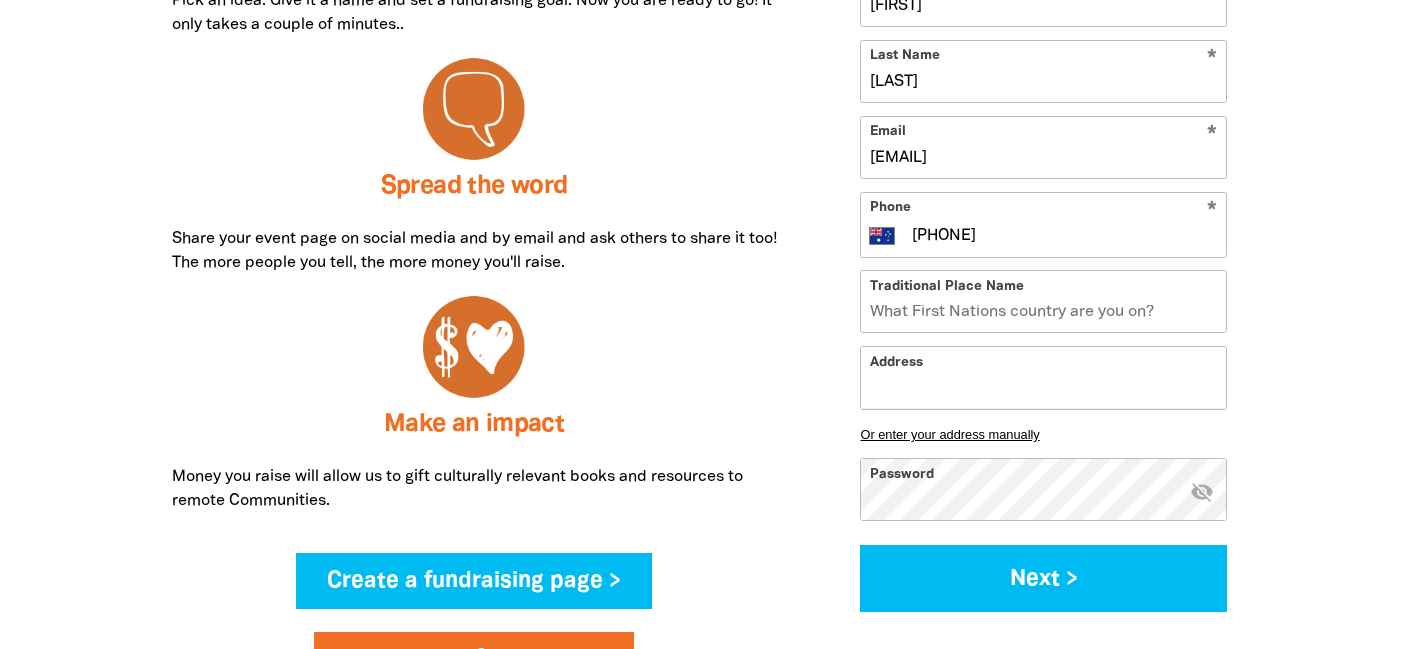 click on "Password * visibility_off" at bounding box center [1043, 489] 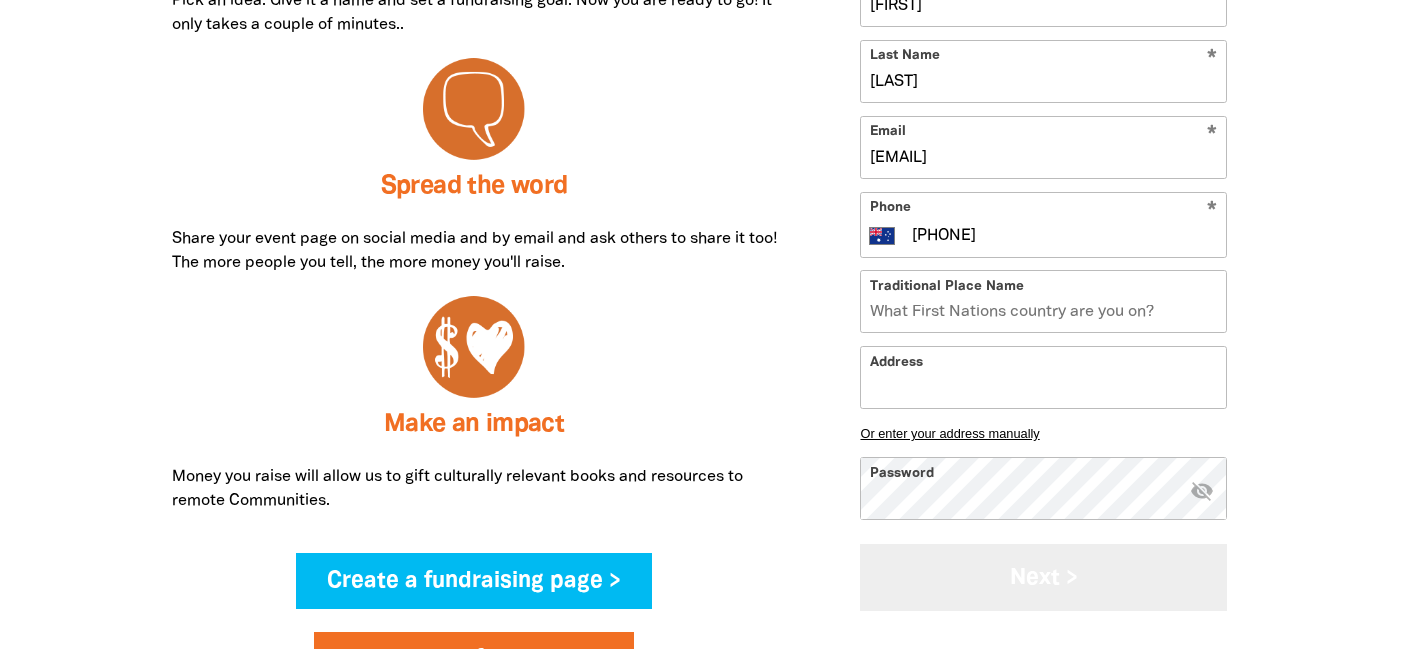 click on "Next >" at bounding box center (1043, 577) 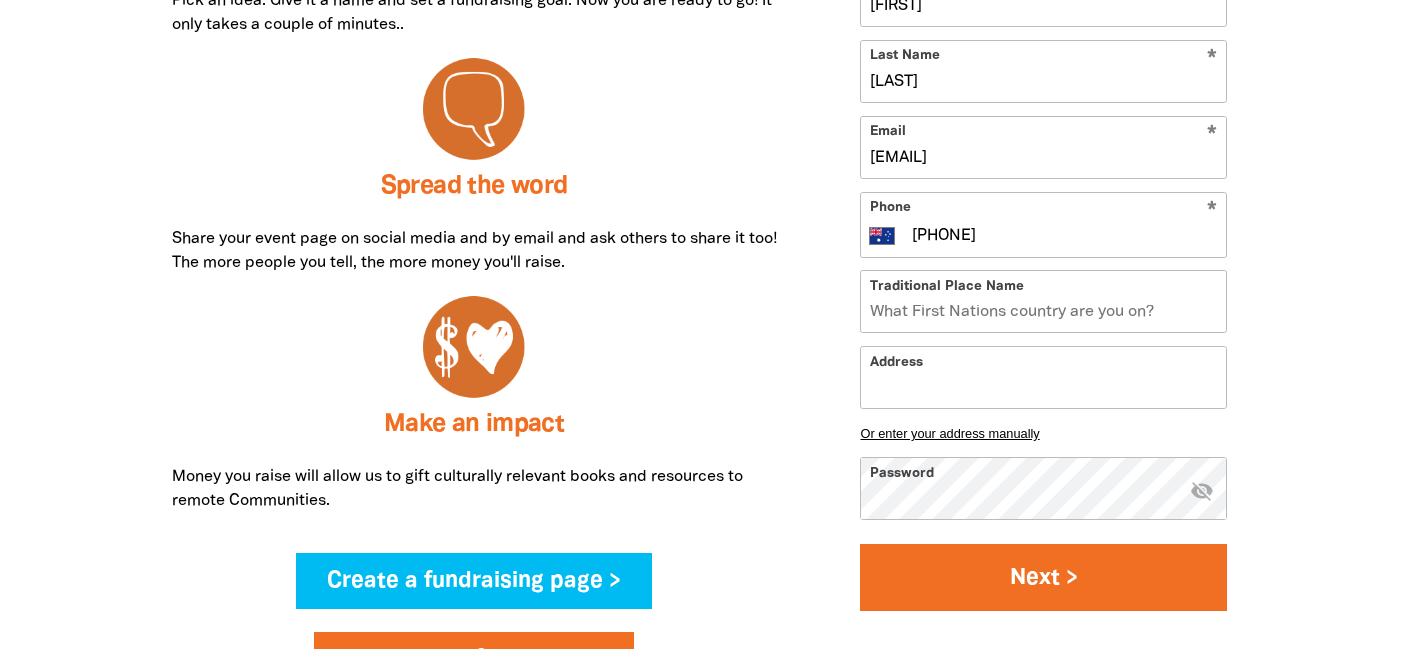select on "No" 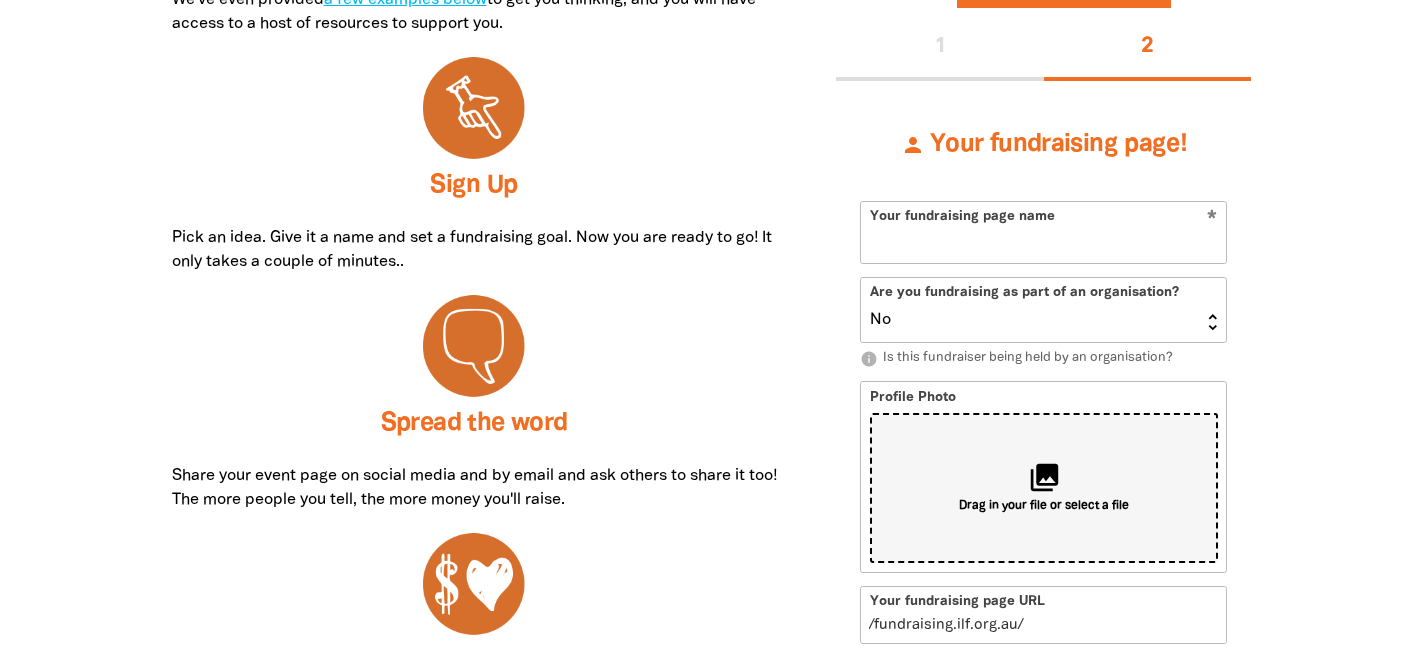 scroll, scrollTop: 748, scrollLeft: 0, axis: vertical 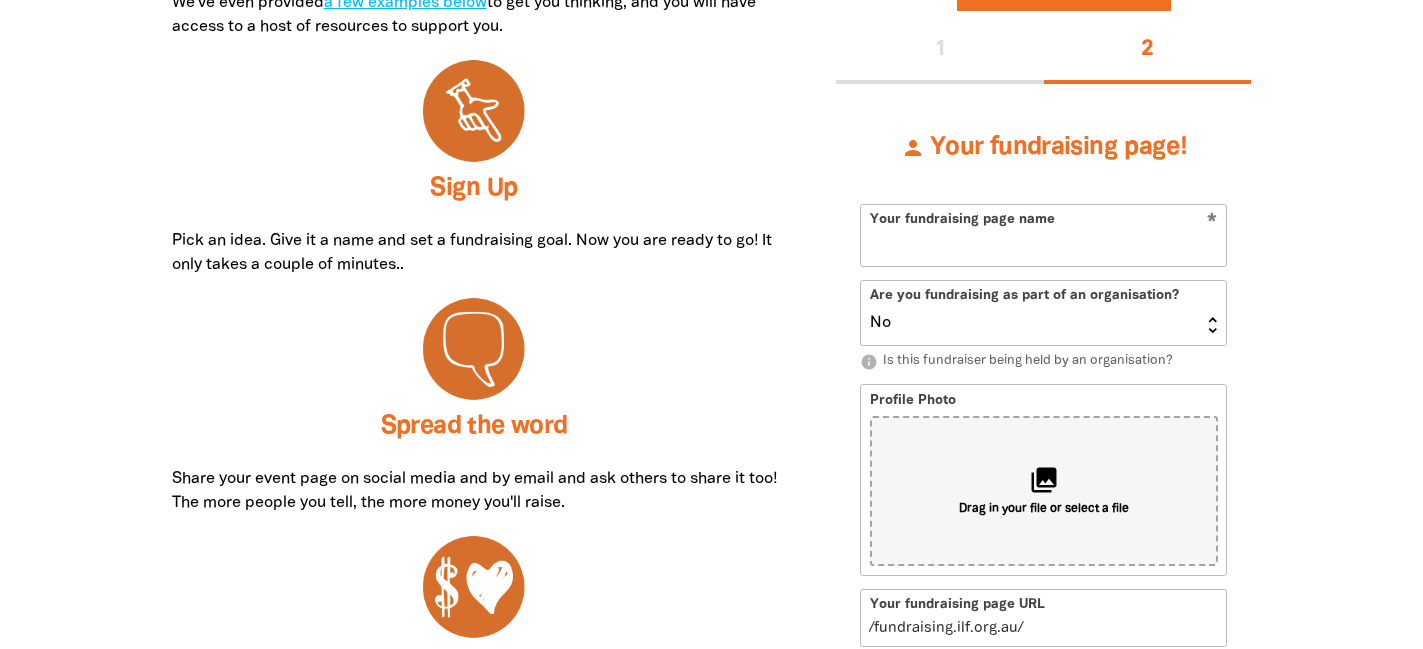 click on "Your fundraising page name" at bounding box center [1043, 235] 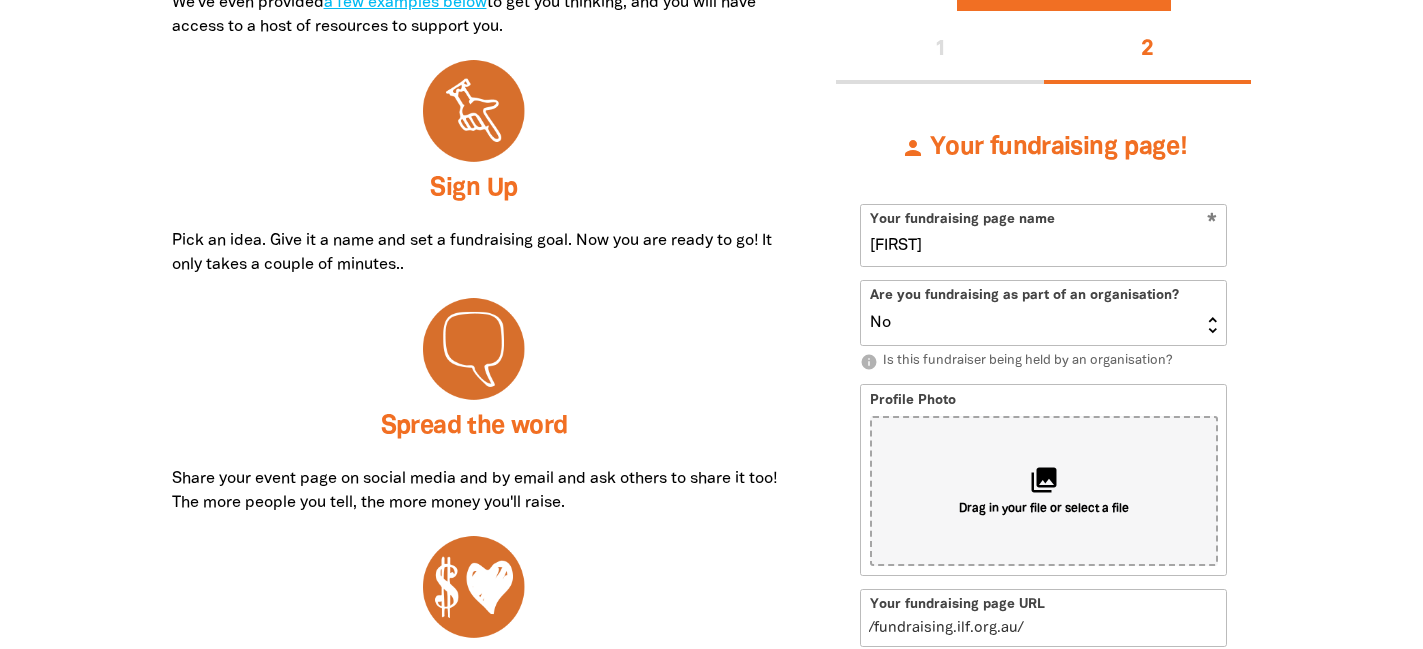 type on "[FIRST]" 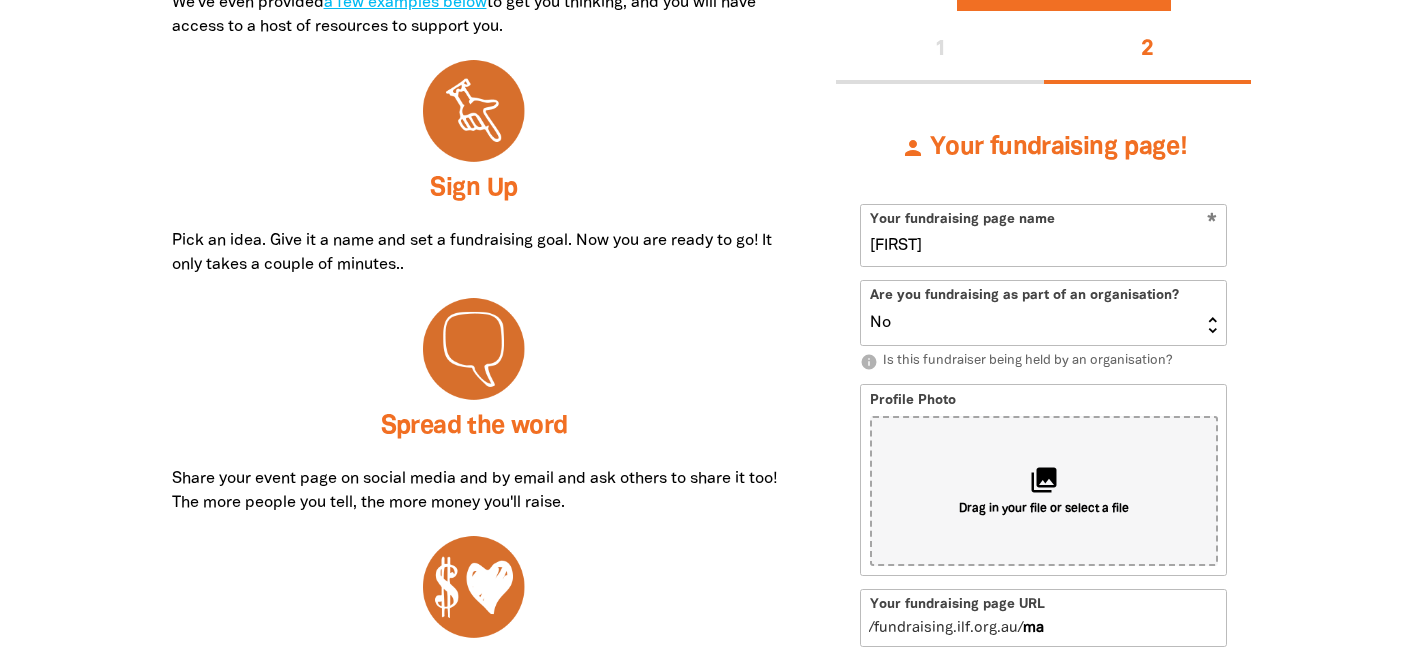 type on "marj" 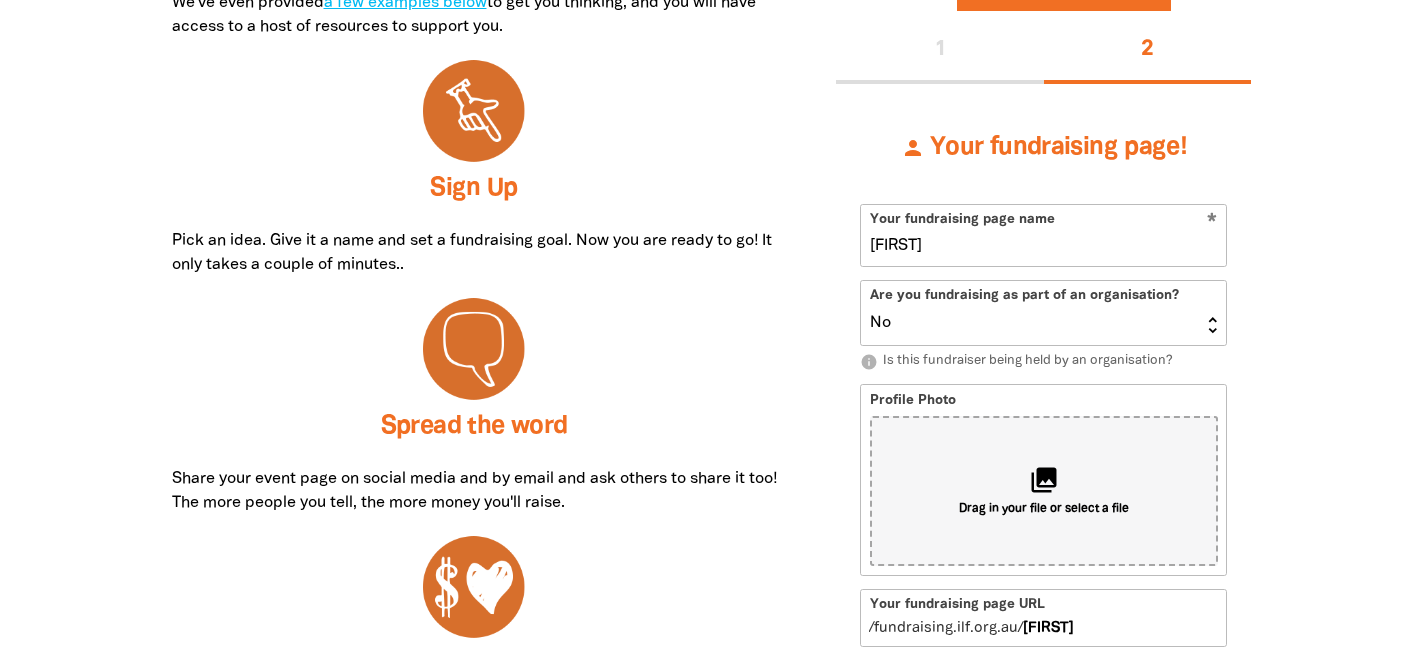type on "[FIRST]" 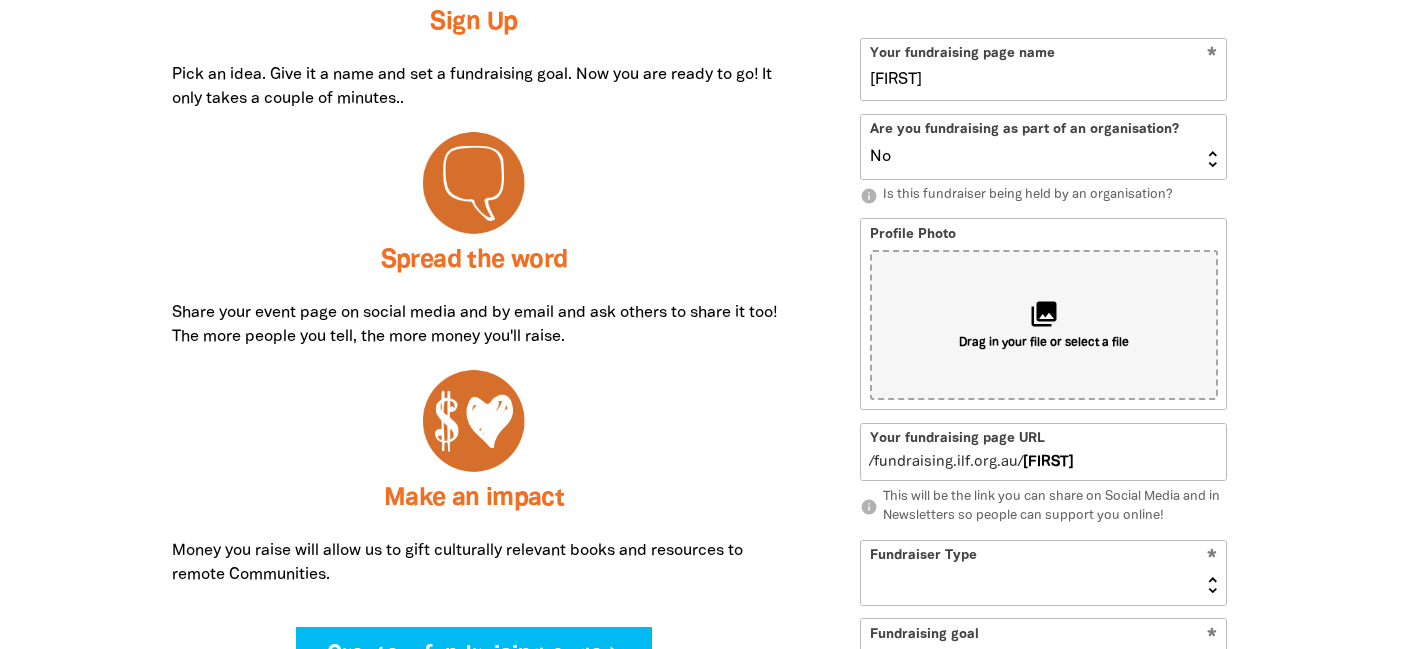 scroll, scrollTop: 934, scrollLeft: 0, axis: vertical 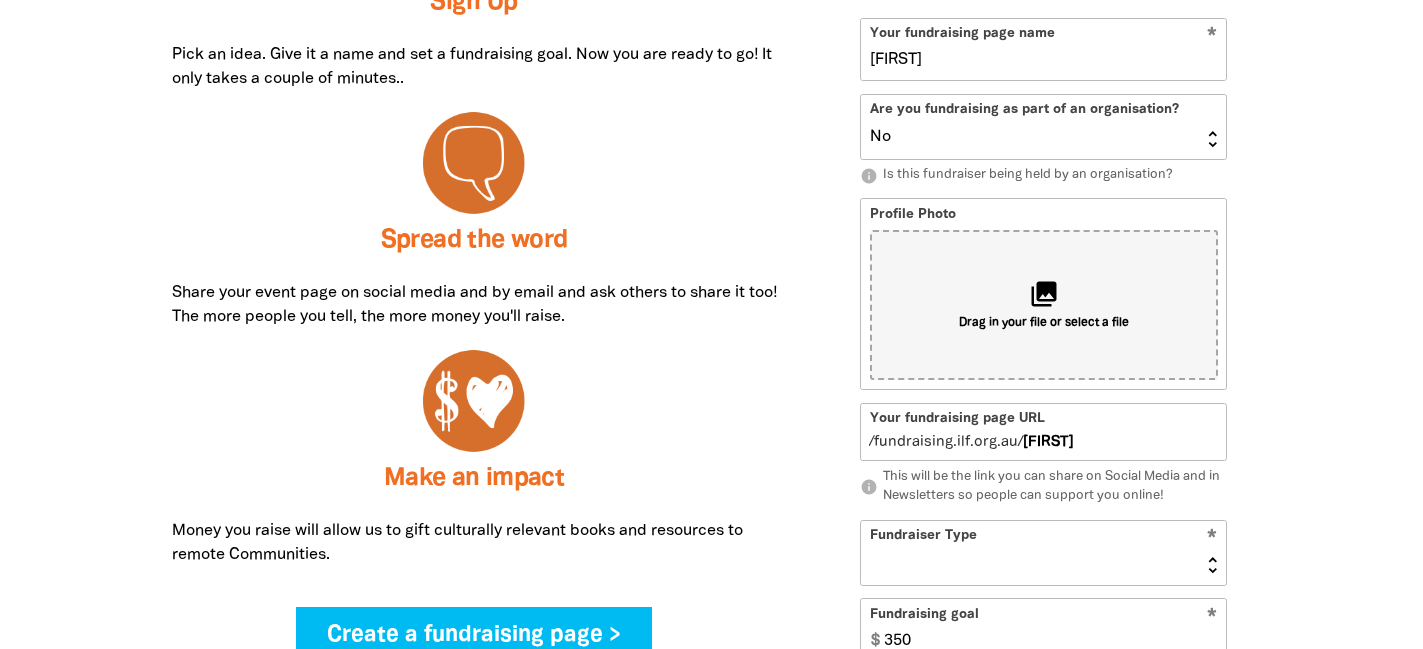click on "mar" at bounding box center (1124, 432) 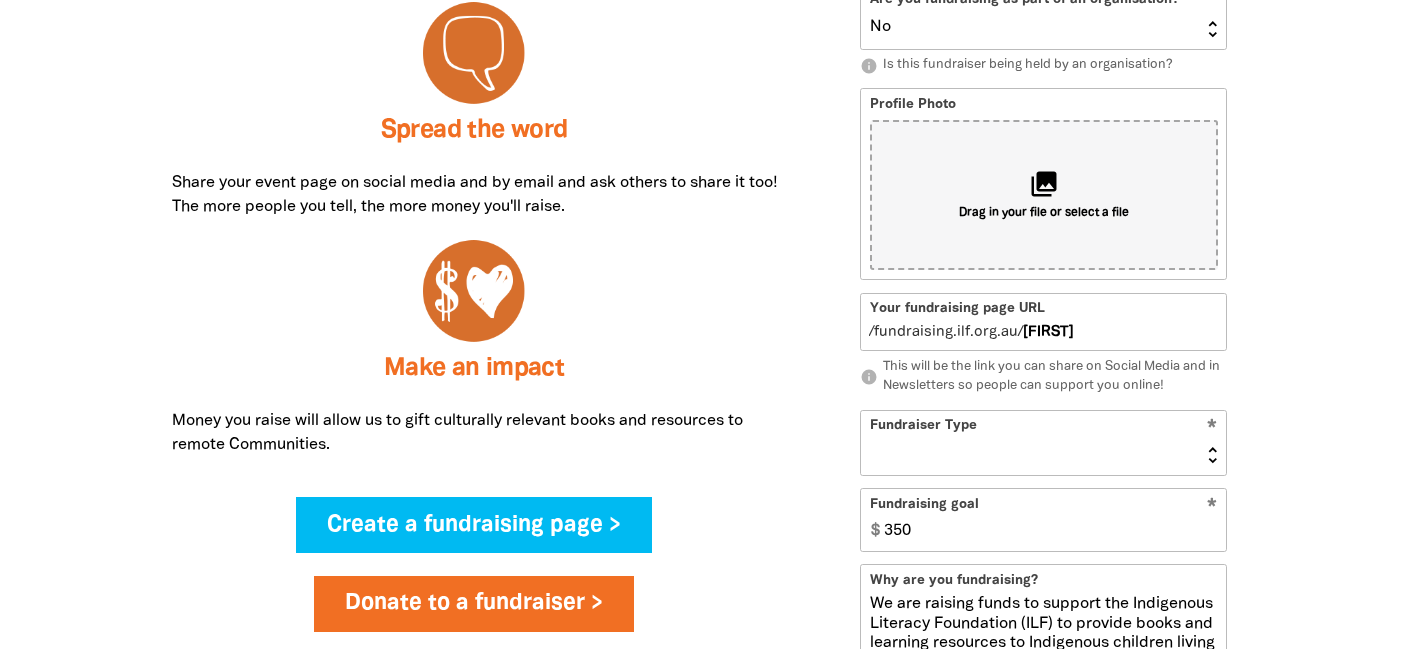 scroll, scrollTop: 1048, scrollLeft: 0, axis: vertical 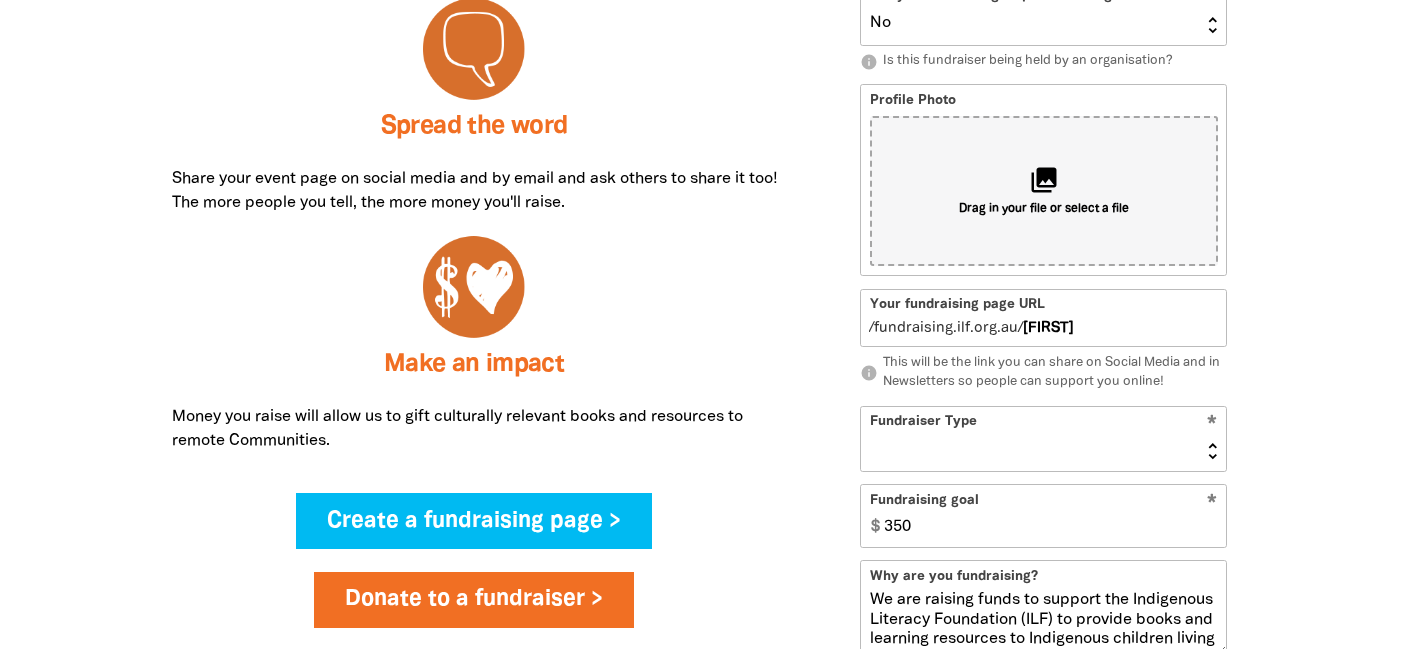 click on "Event Activity Donations Instead of Gifts Business School or Library In Memoriam" at bounding box center [1043, 439] 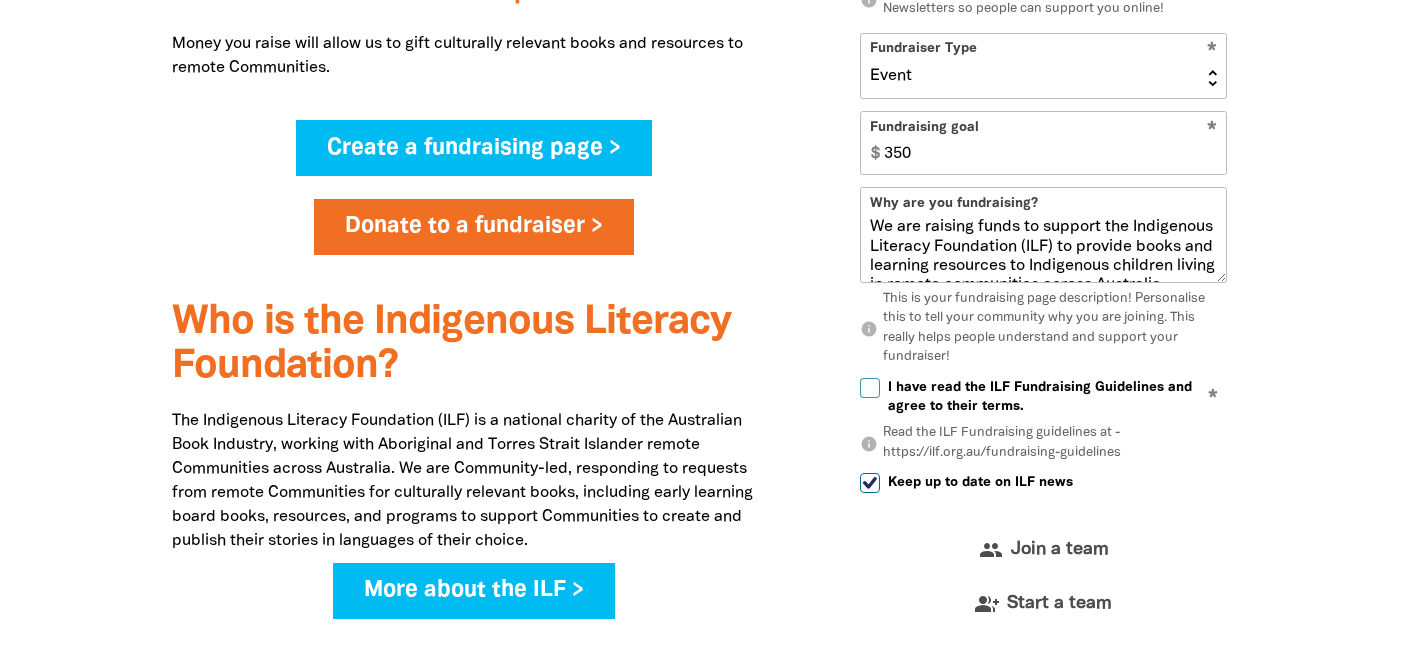 scroll, scrollTop: 1424, scrollLeft: 0, axis: vertical 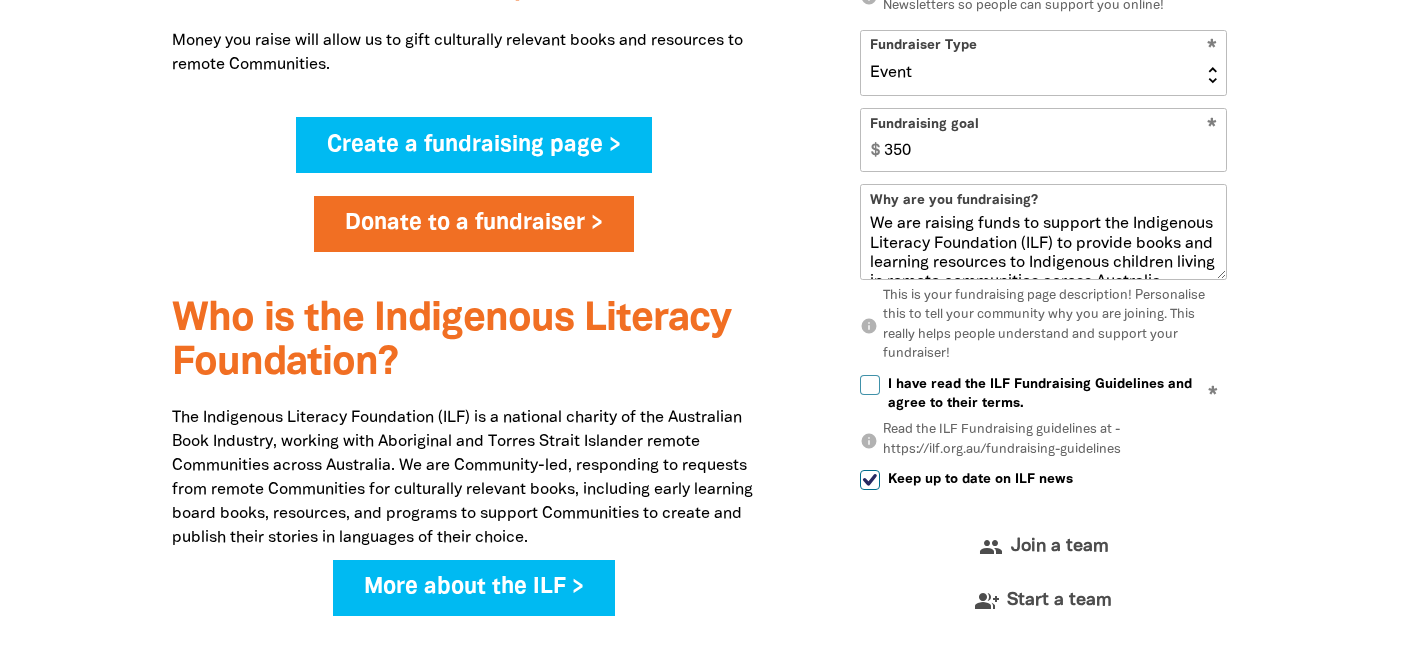 click on "Keep up to date on ILF news" at bounding box center [966, 480] 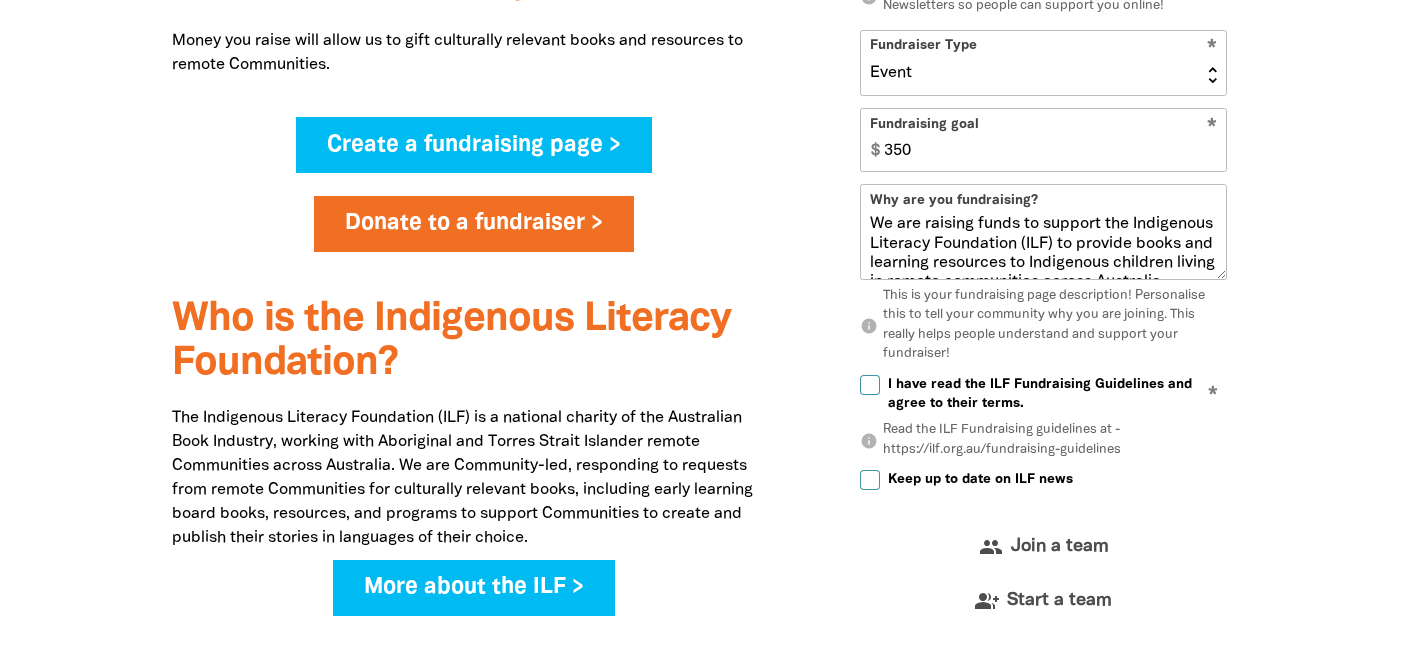 click on "I have read the ILF Fundraising Guidelines and agree to their terms." at bounding box center [870, 385] 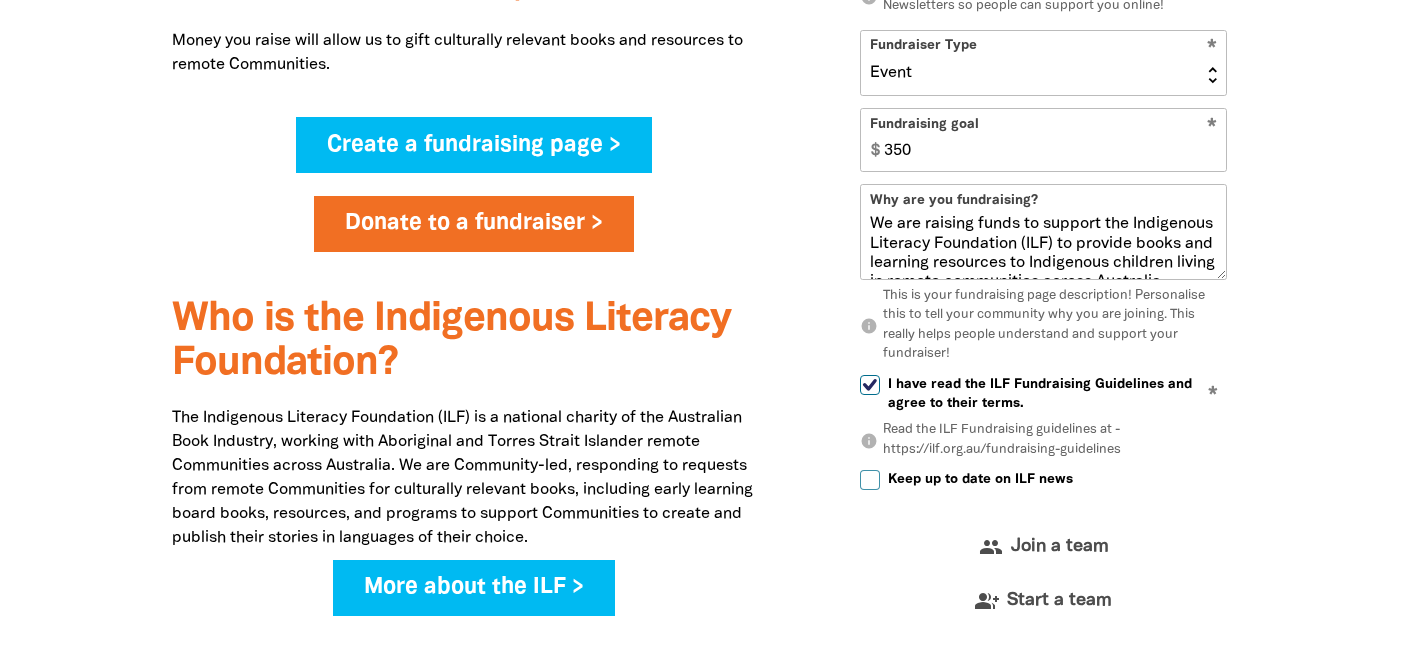 checkbox on "true" 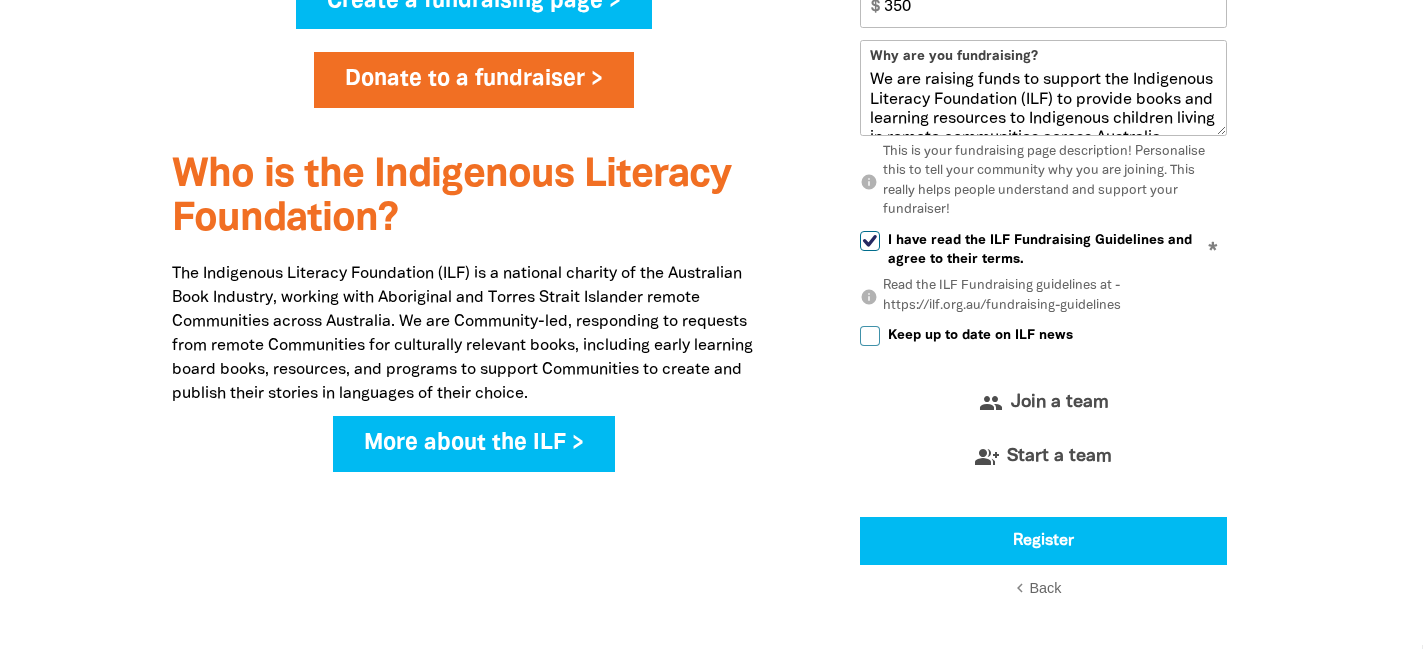 scroll, scrollTop: 1697, scrollLeft: 0, axis: vertical 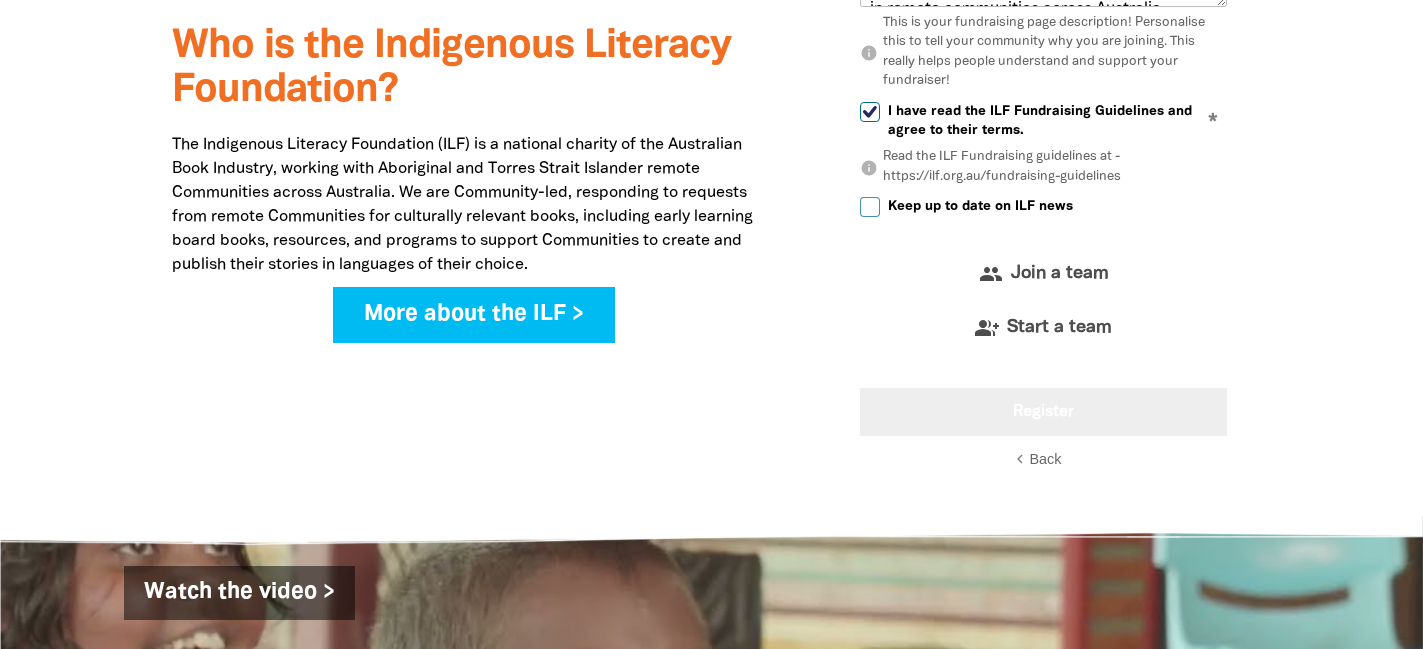click on "Register" at bounding box center (1043, 412) 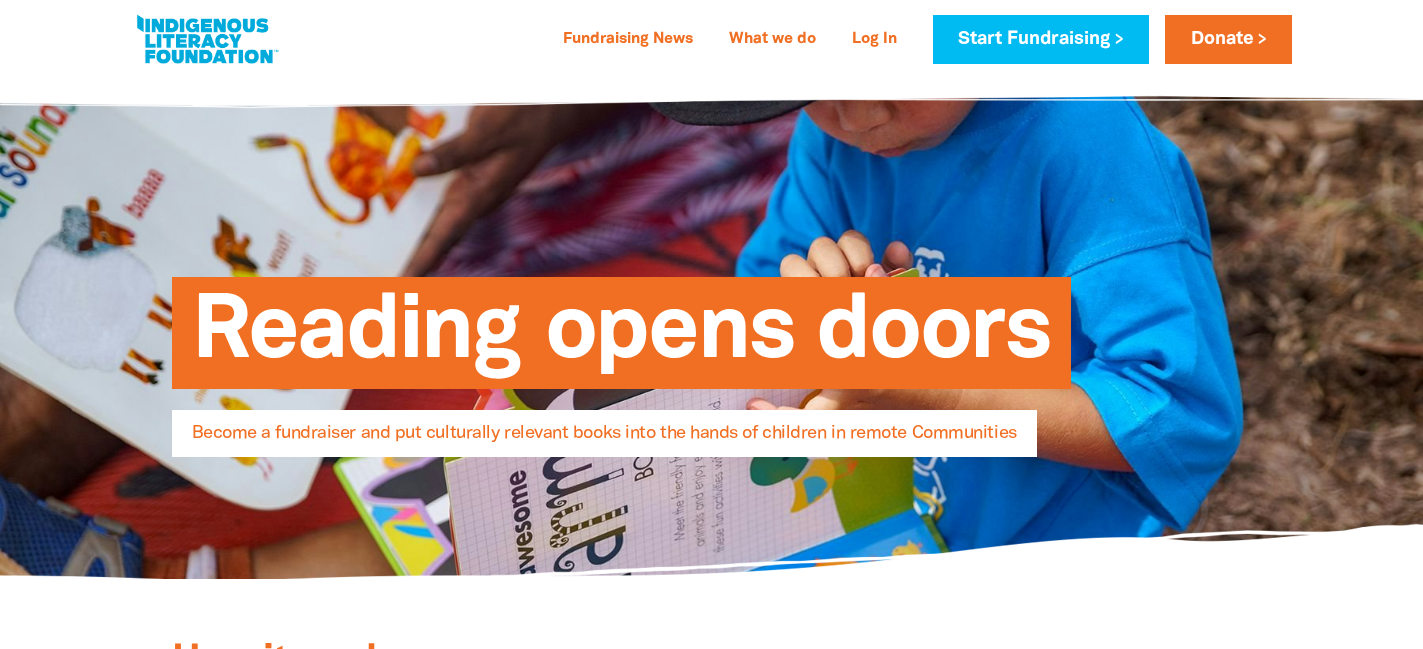 scroll, scrollTop: 0, scrollLeft: 0, axis: both 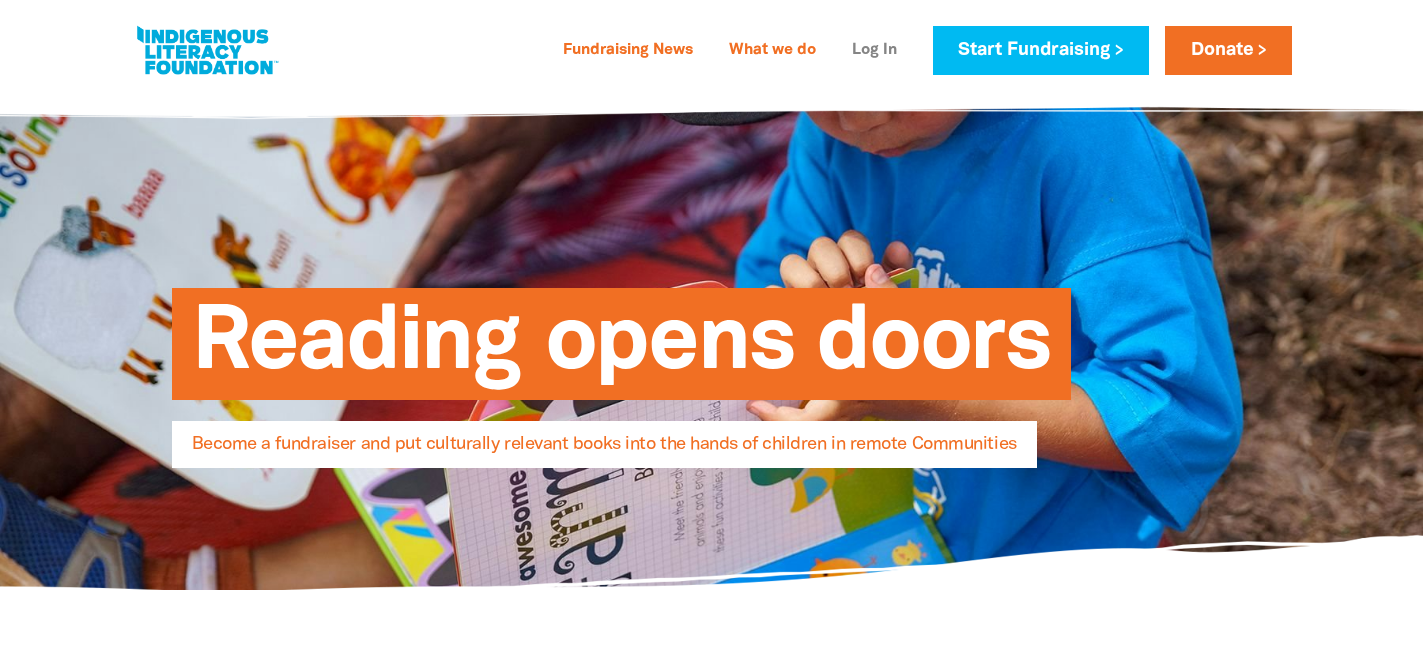 click on "Log In" at bounding box center (874, 51) 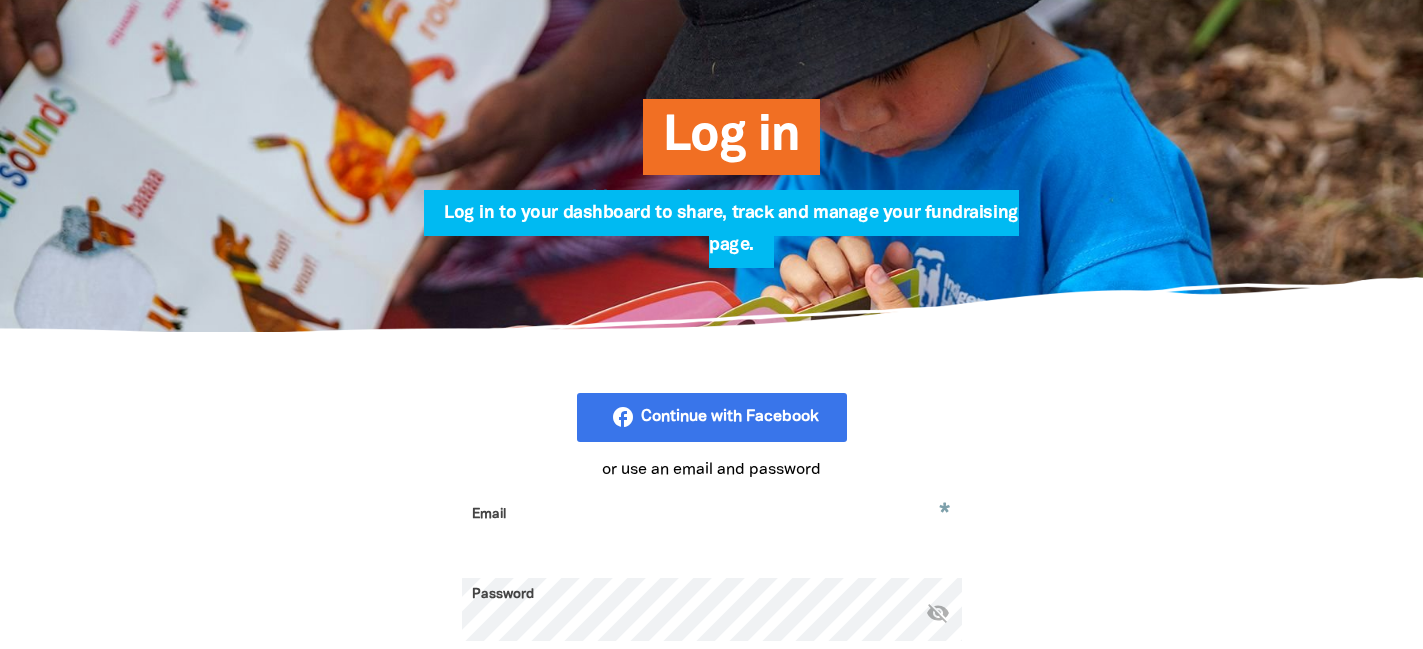 scroll, scrollTop: 272, scrollLeft: 0, axis: vertical 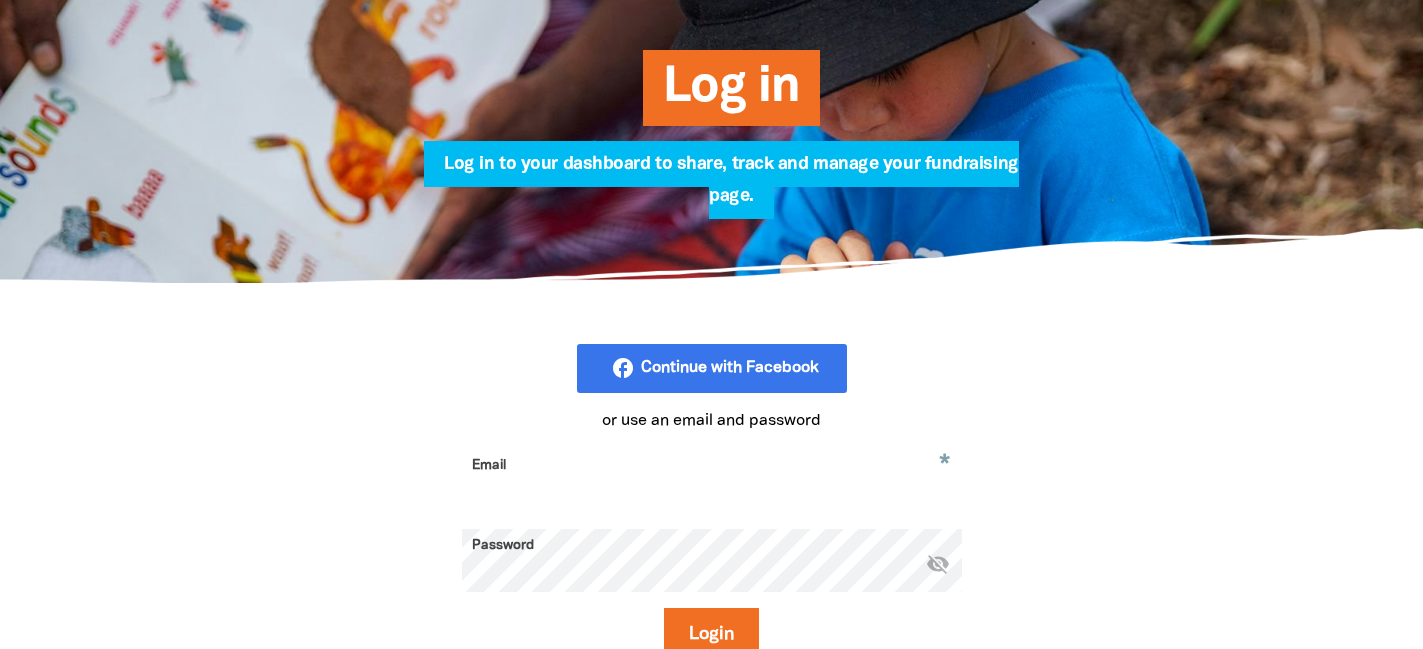 click on "Email" at bounding box center (712, 480) 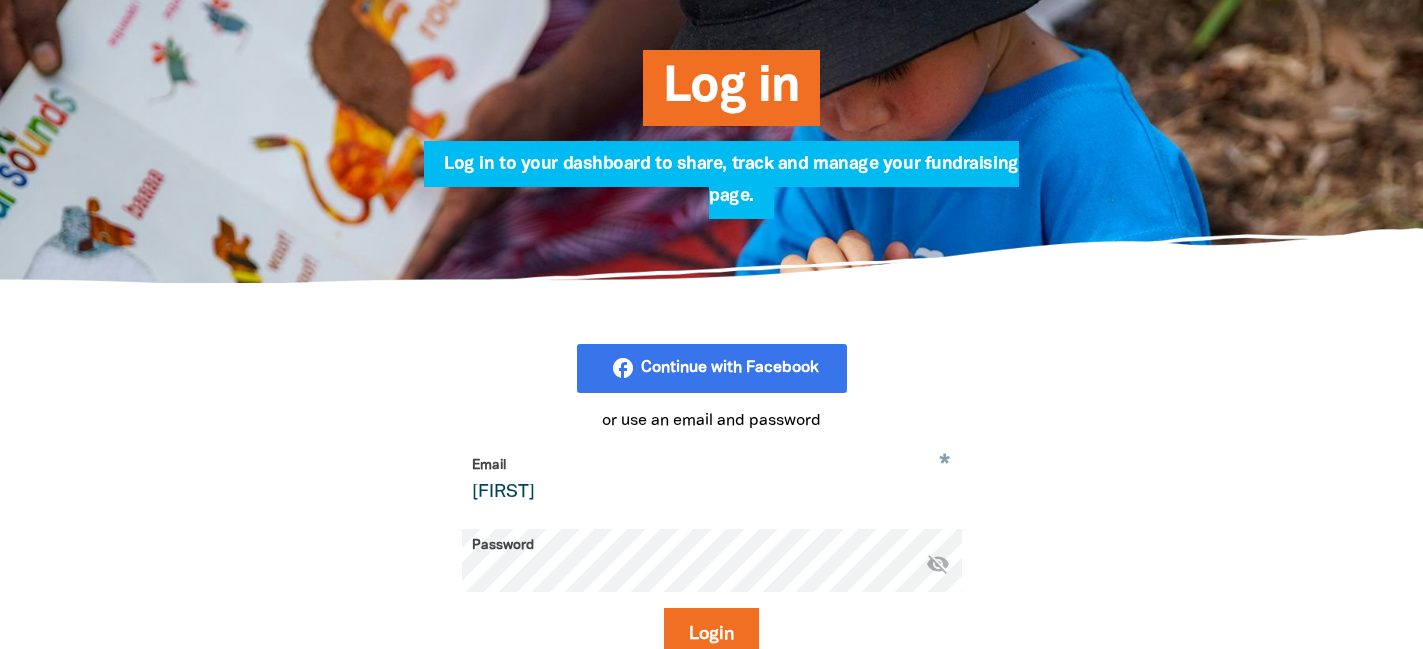 type on "marj@ilf.org.au" 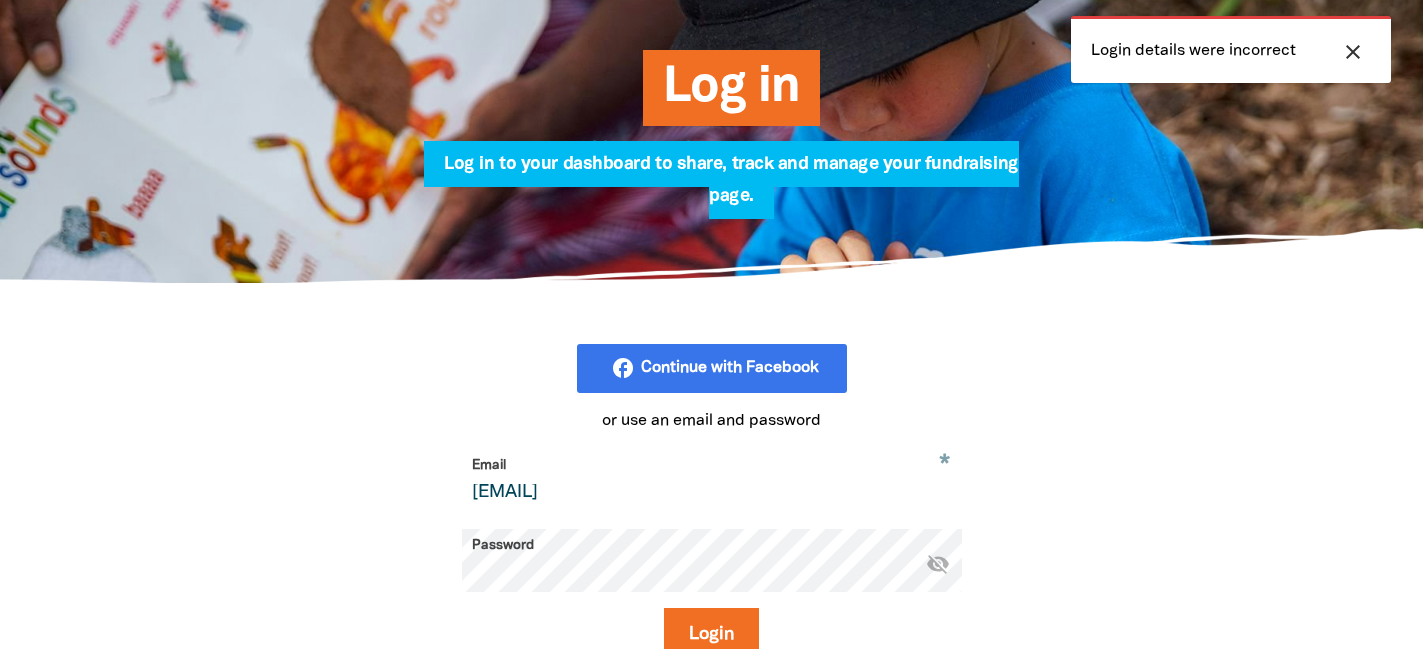 click on "visibility_off" at bounding box center (938, 563) 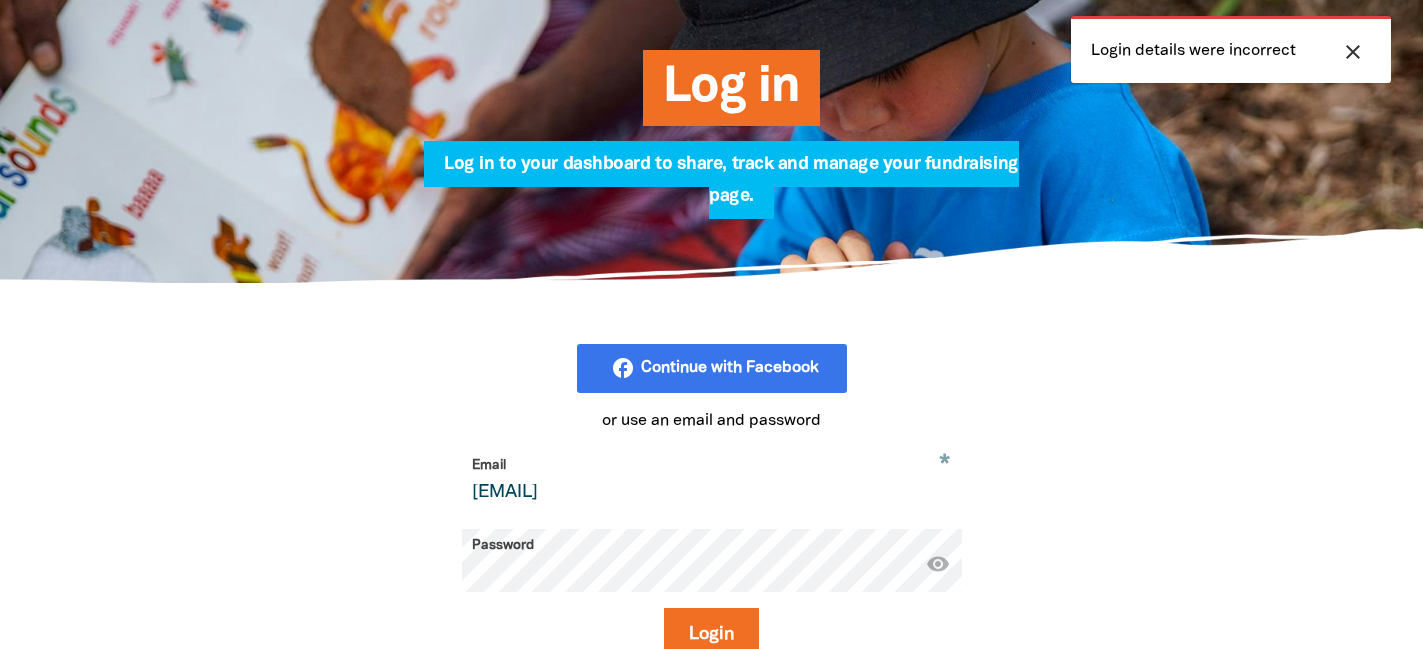 click on "facebook_rounded   Continue with Facebook or use an email and password * Email marj@ilf.org.au Password * visibility Login Forgot your password?" at bounding box center [712, 523] 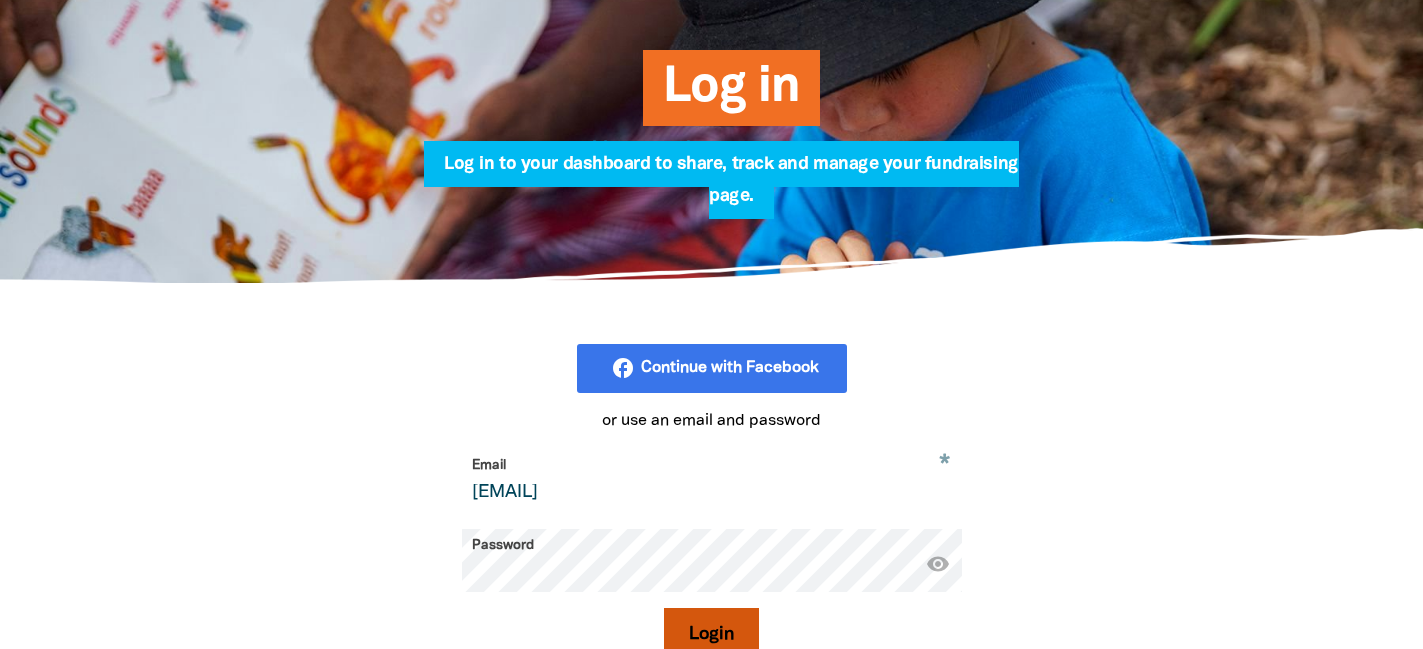 click on "Login" at bounding box center (711, 635) 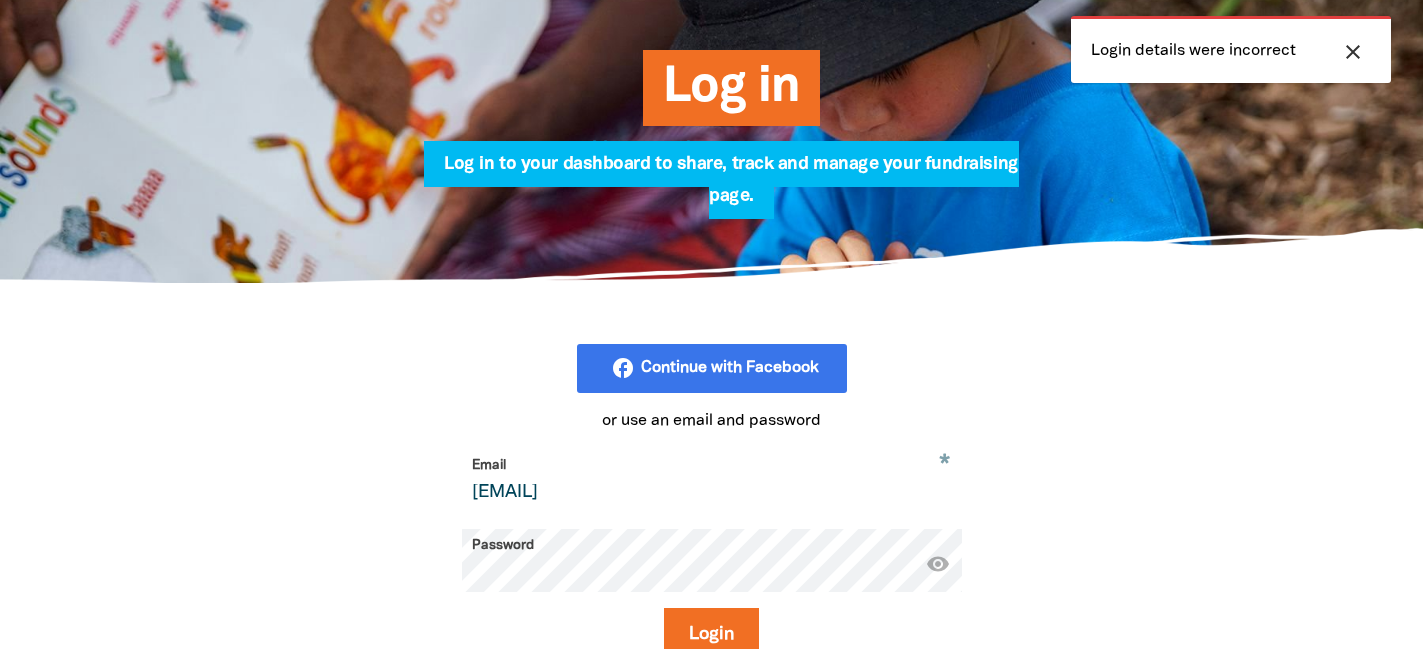 click on "facebook_rounded   Continue with Facebook or use an email and password * Email marj@ilf.org.au Password * visibility Login Forgot your password?" at bounding box center [712, 523] 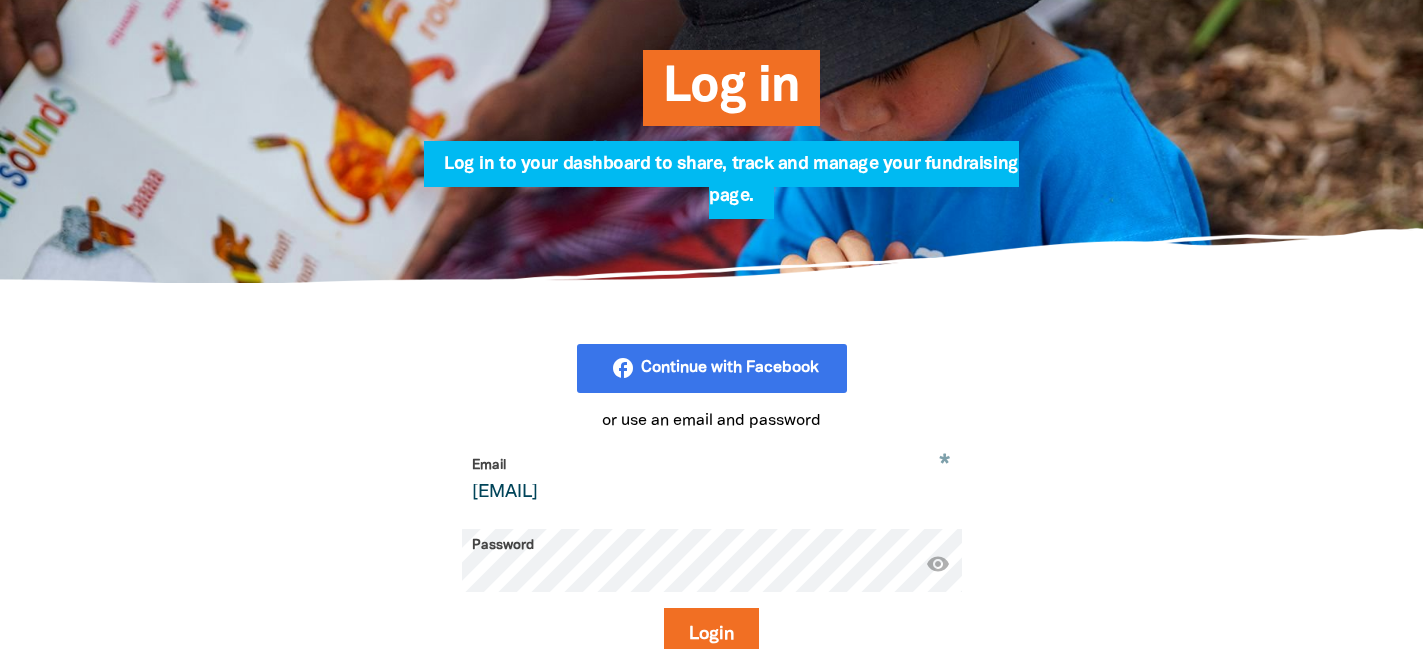 click on "Login" at bounding box center (711, 635) 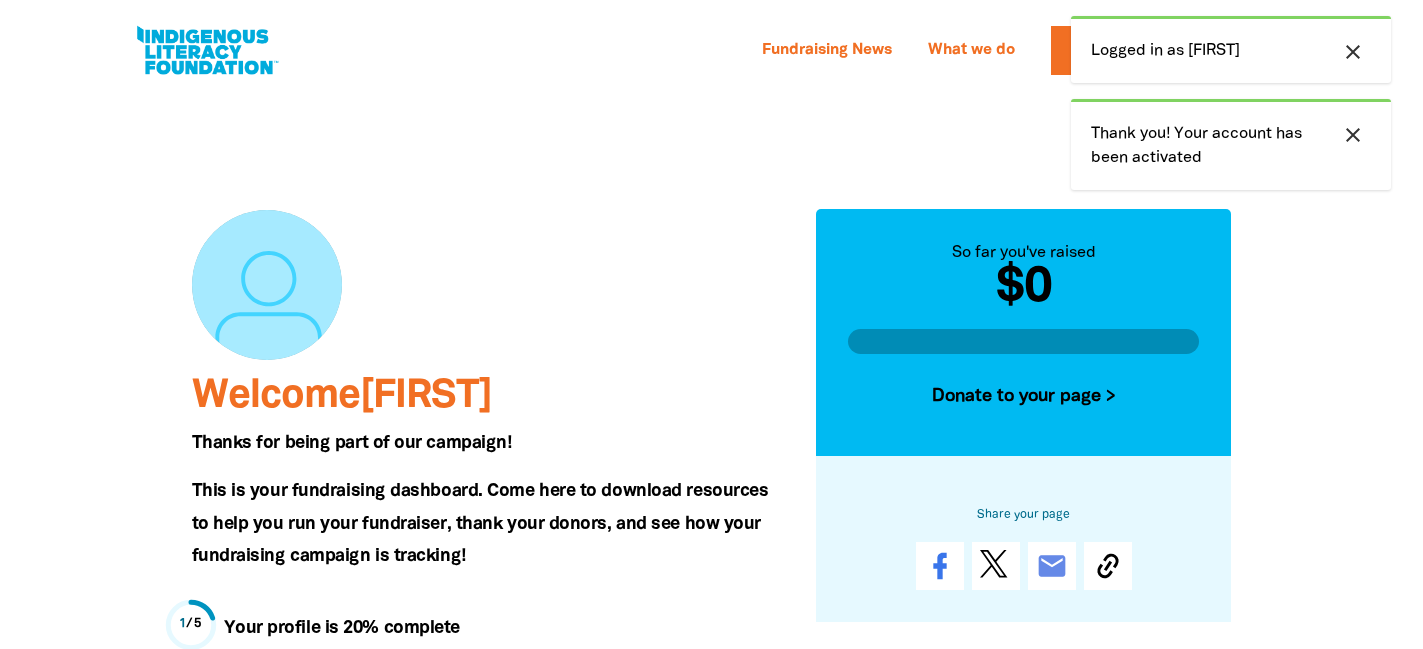 scroll, scrollTop: 0, scrollLeft: 0, axis: both 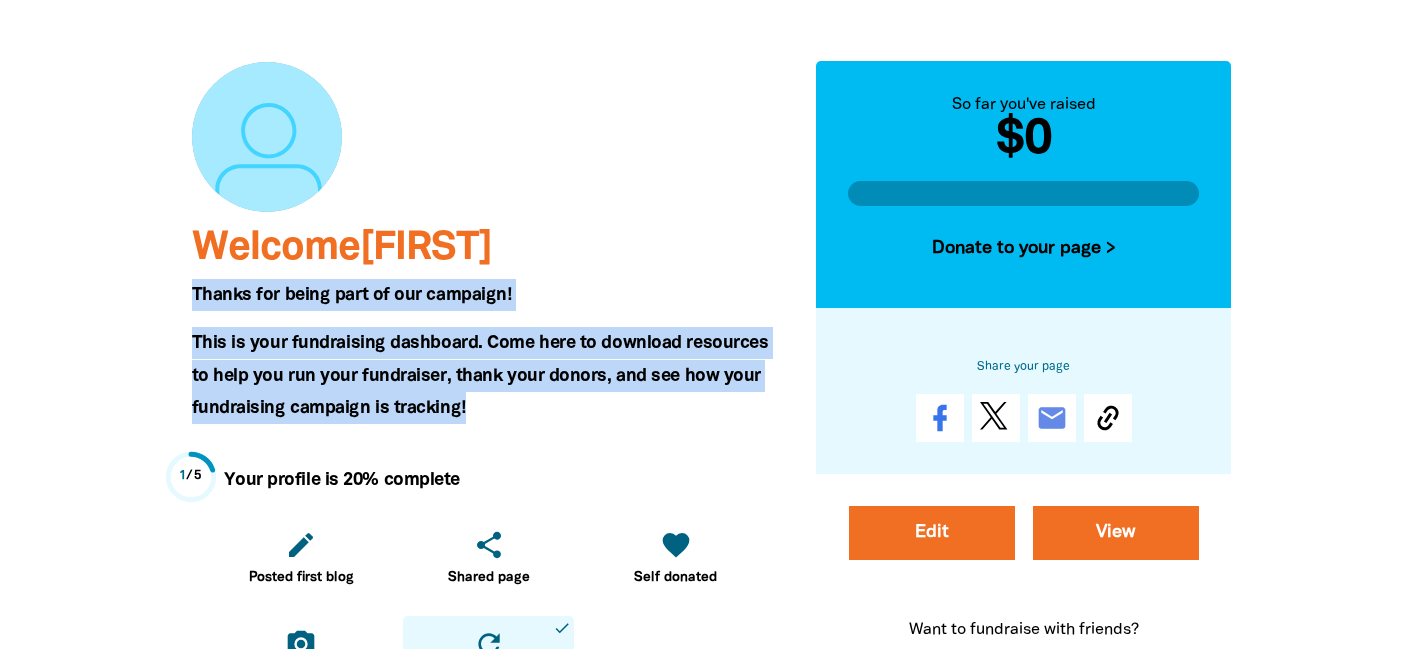 drag, startPoint x: 494, startPoint y: 414, endPoint x: 192, endPoint y: 300, distance: 322.80026 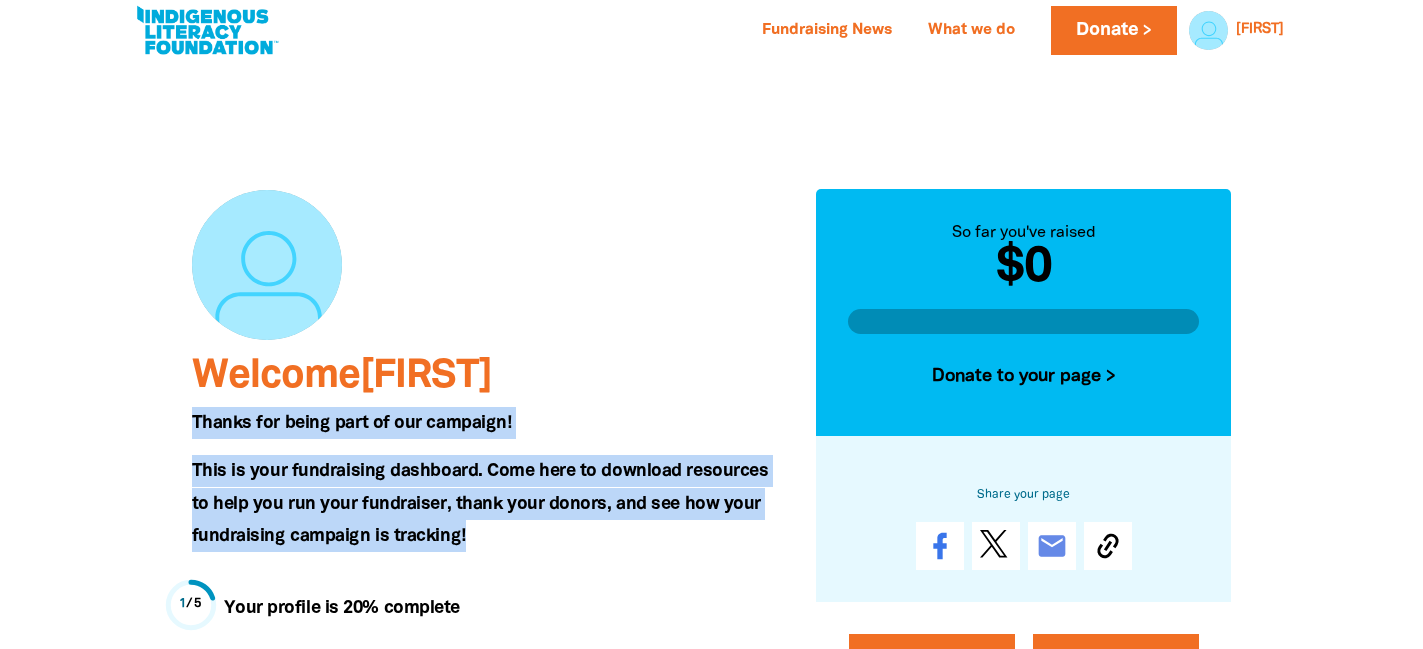 scroll, scrollTop: 0, scrollLeft: 0, axis: both 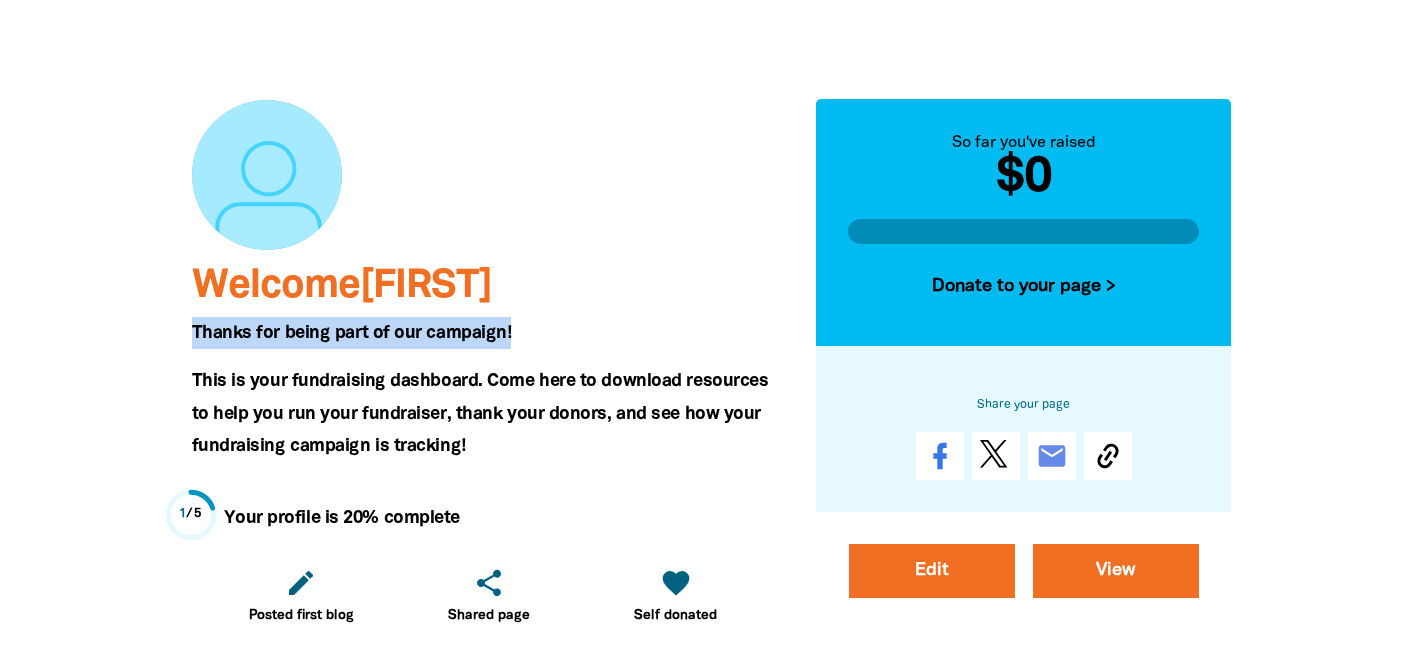 drag, startPoint x: 538, startPoint y: 328, endPoint x: 166, endPoint y: 326, distance: 372.00537 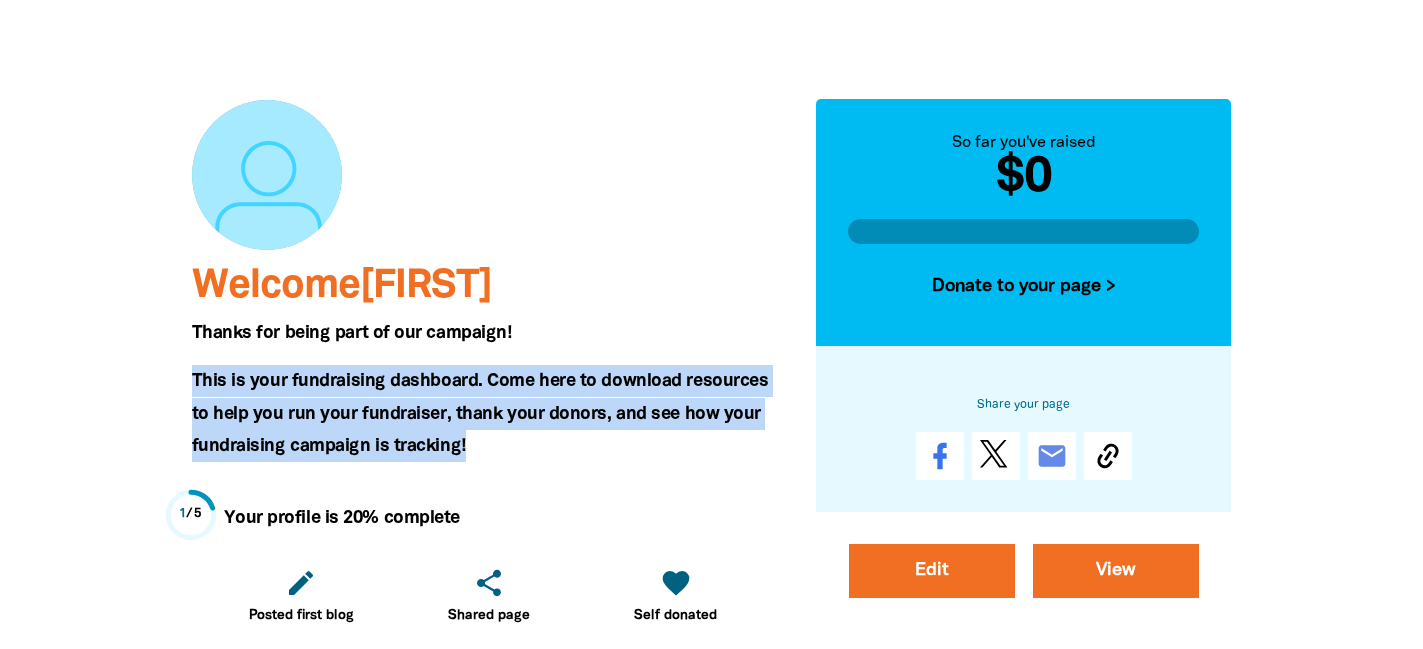 drag, startPoint x: 477, startPoint y: 438, endPoint x: 189, endPoint y: 380, distance: 293.78223 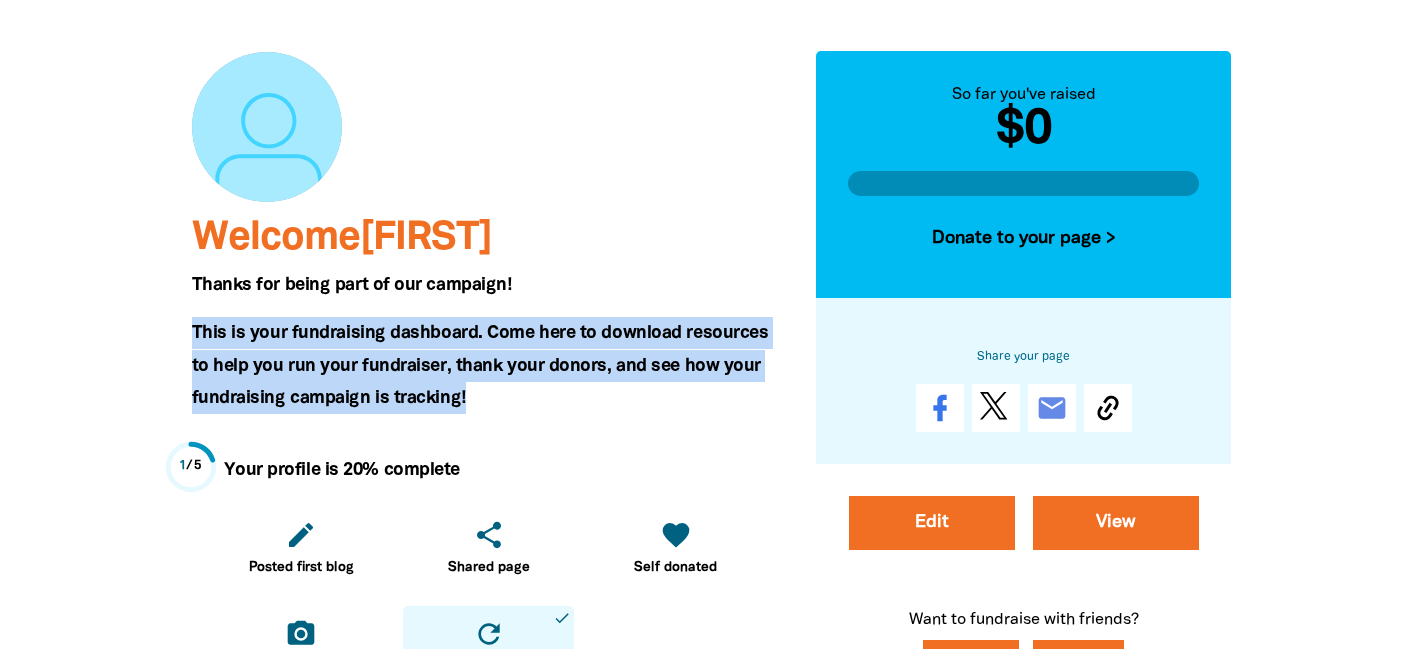 scroll, scrollTop: 159, scrollLeft: 0, axis: vertical 